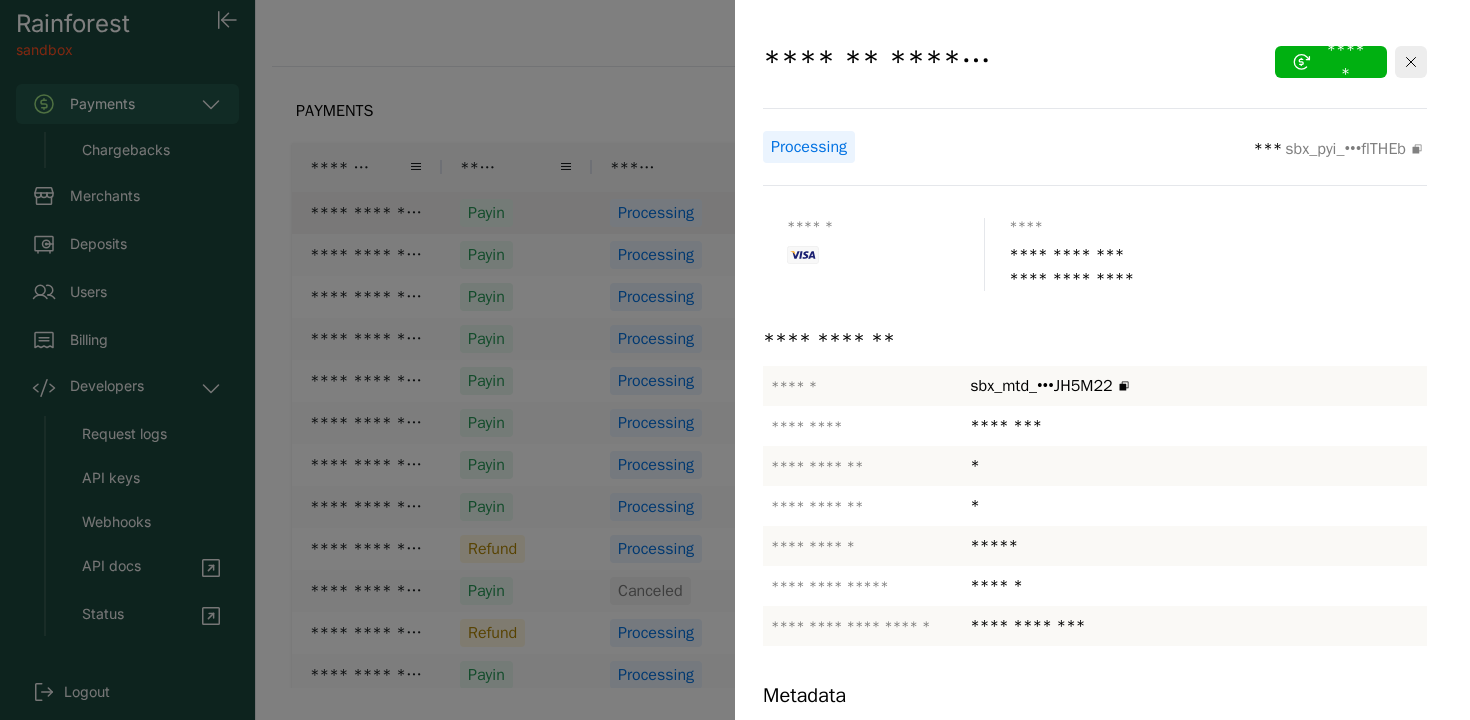 scroll, scrollTop: 0, scrollLeft: 0, axis: both 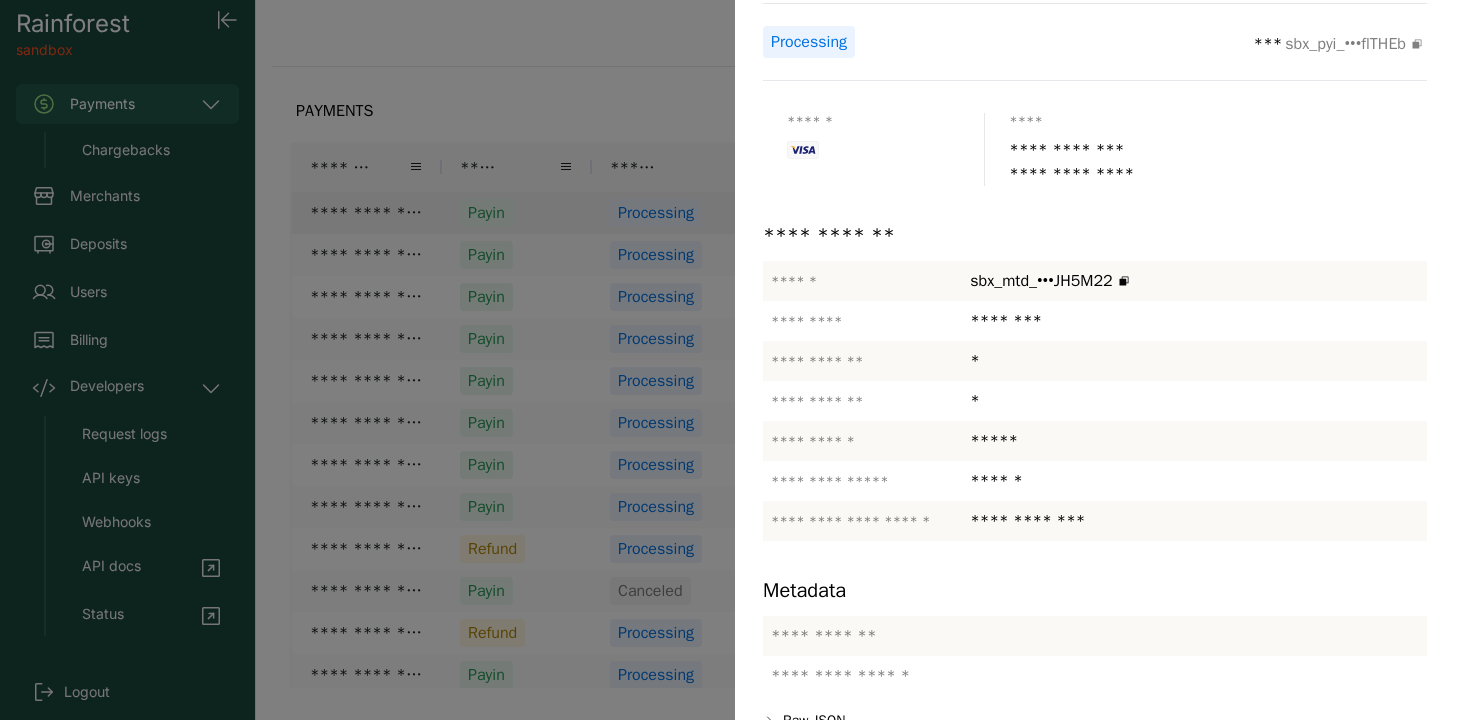click at bounding box center (735, 360) 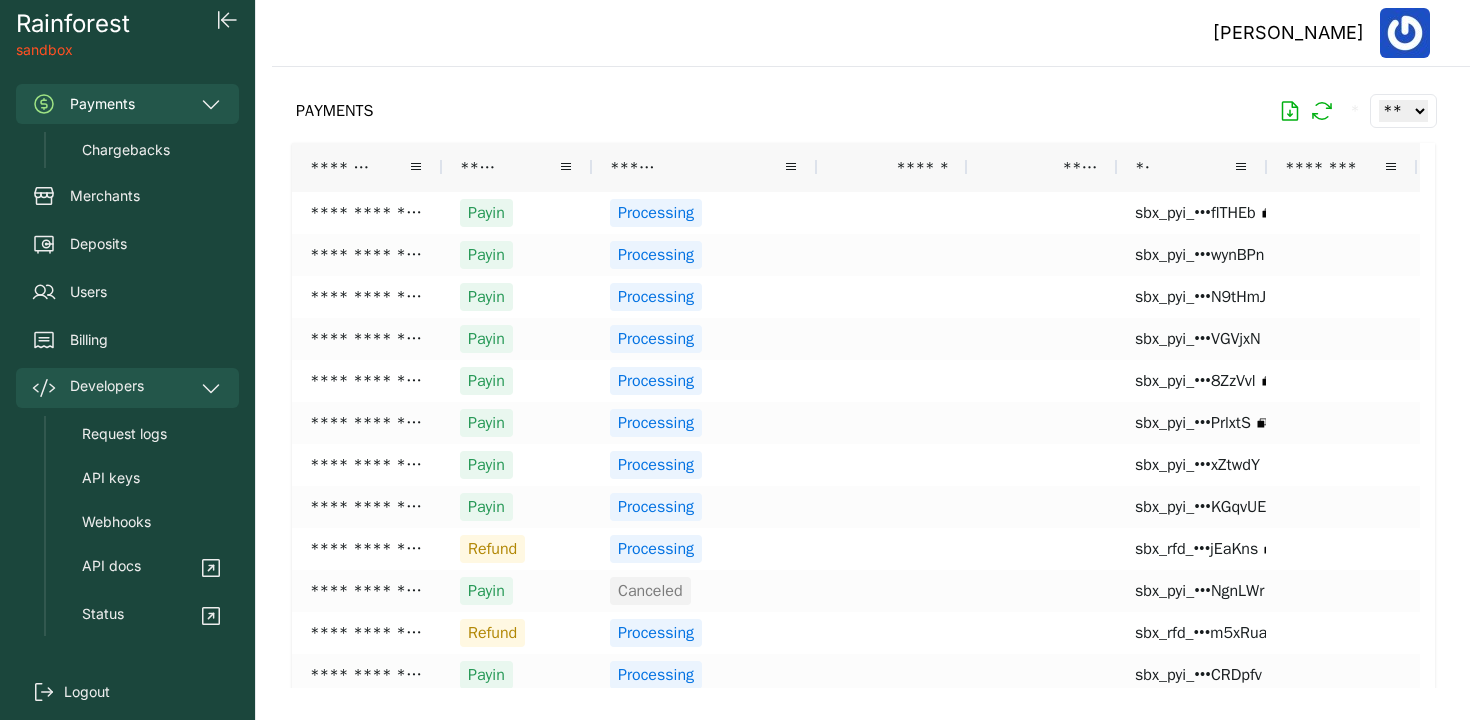 click on "Developers" at bounding box center (107, 388) 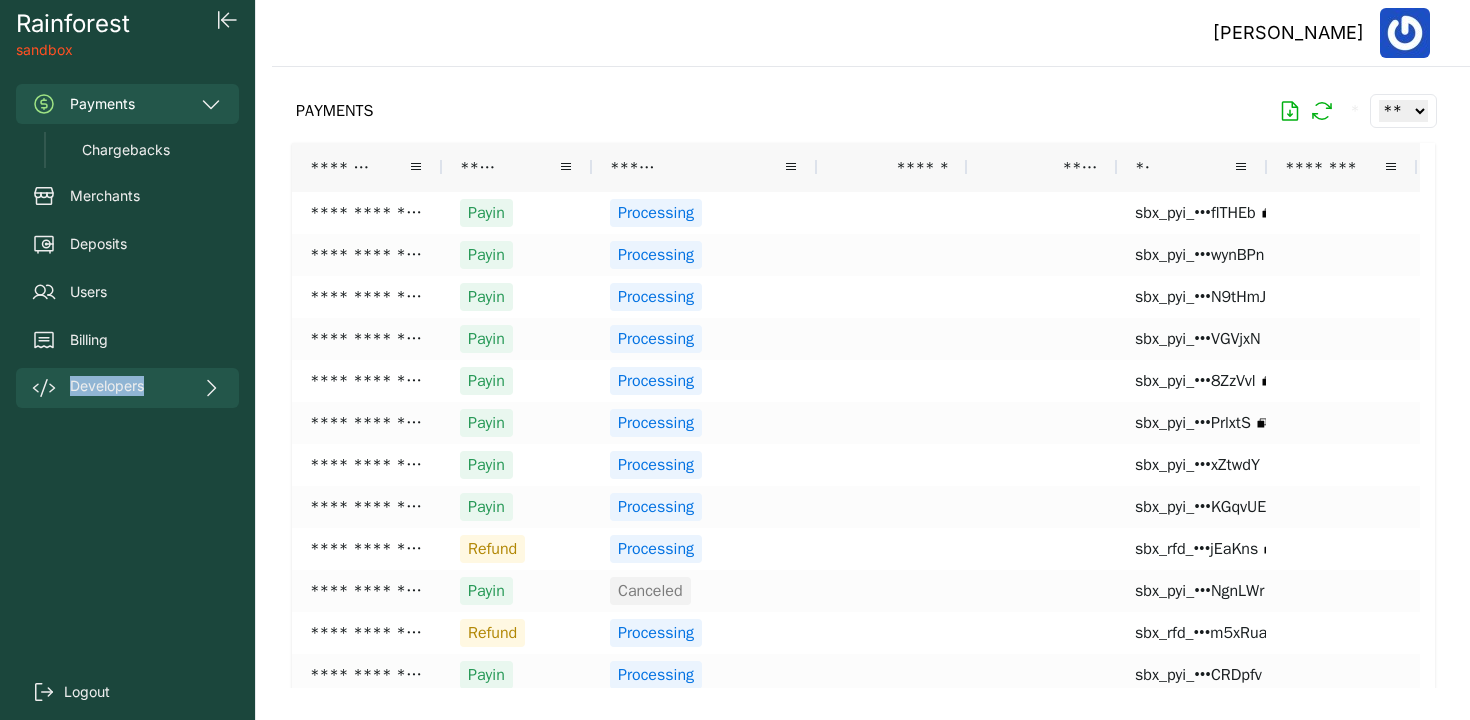 click on "Developers" at bounding box center [107, 388] 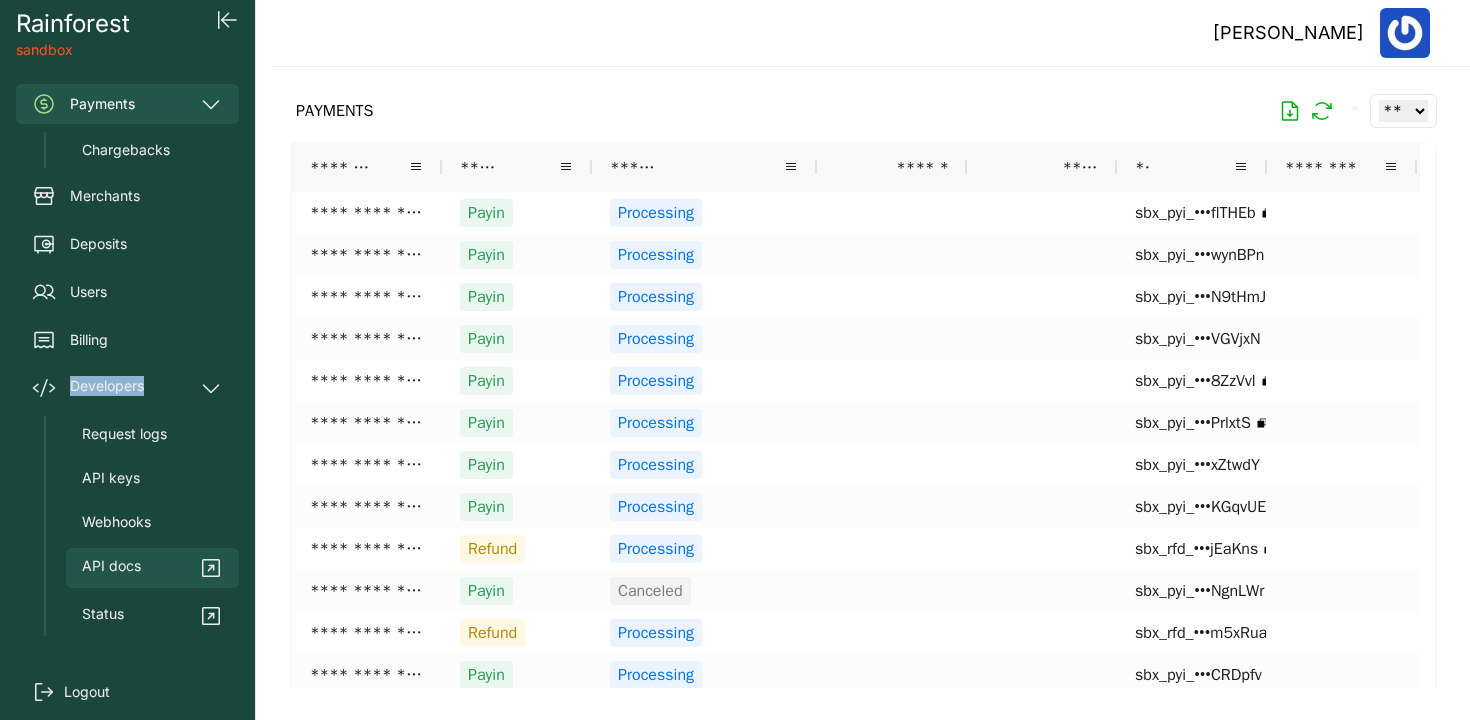 click on "API docs" at bounding box center (111, 568) 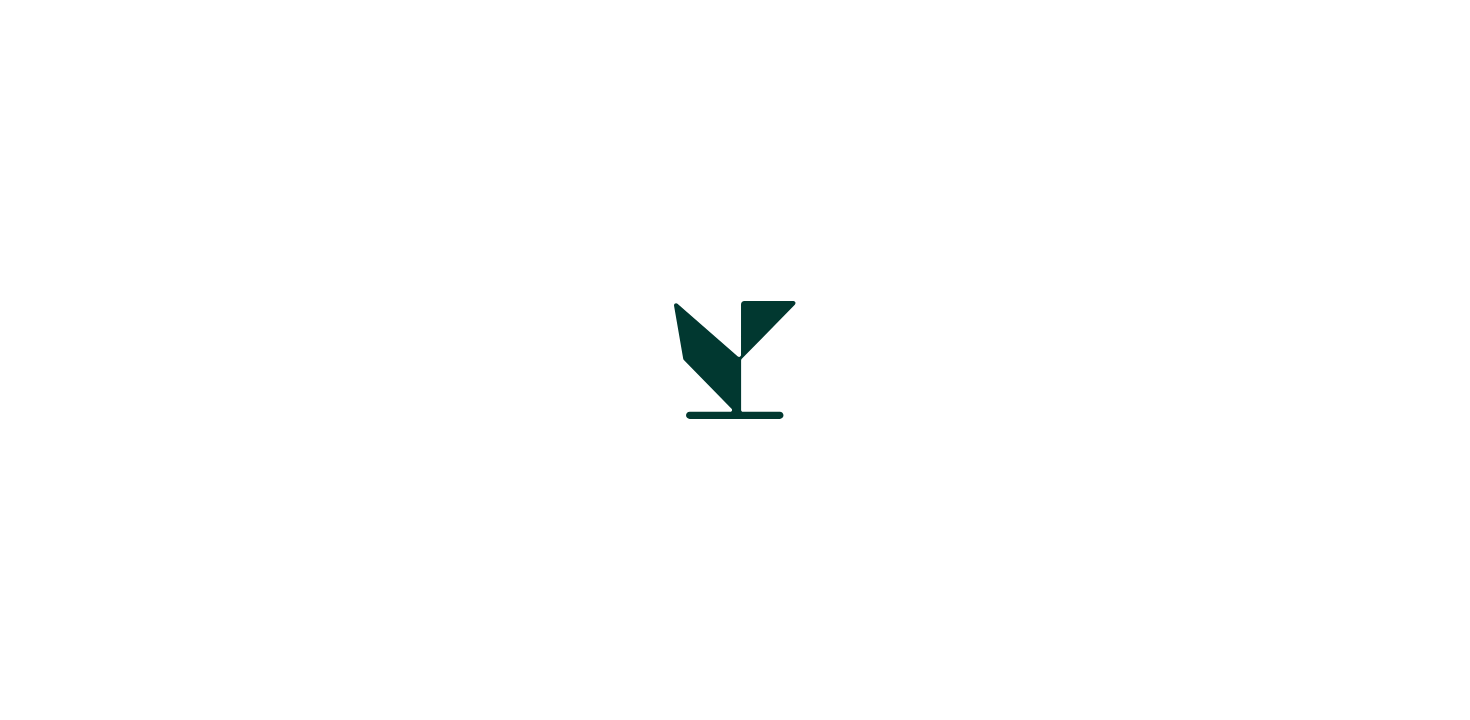 scroll, scrollTop: 0, scrollLeft: 0, axis: both 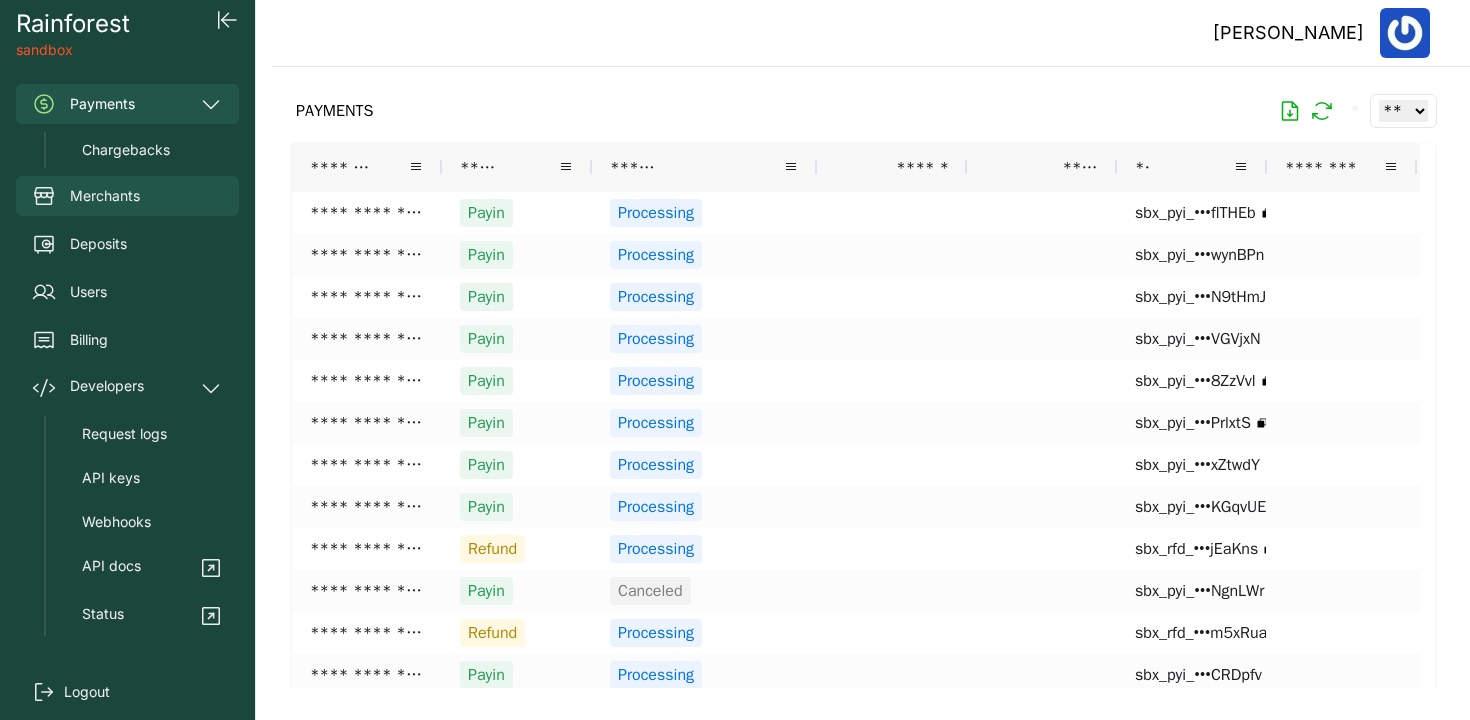 click on "Merchants" at bounding box center [127, 196] 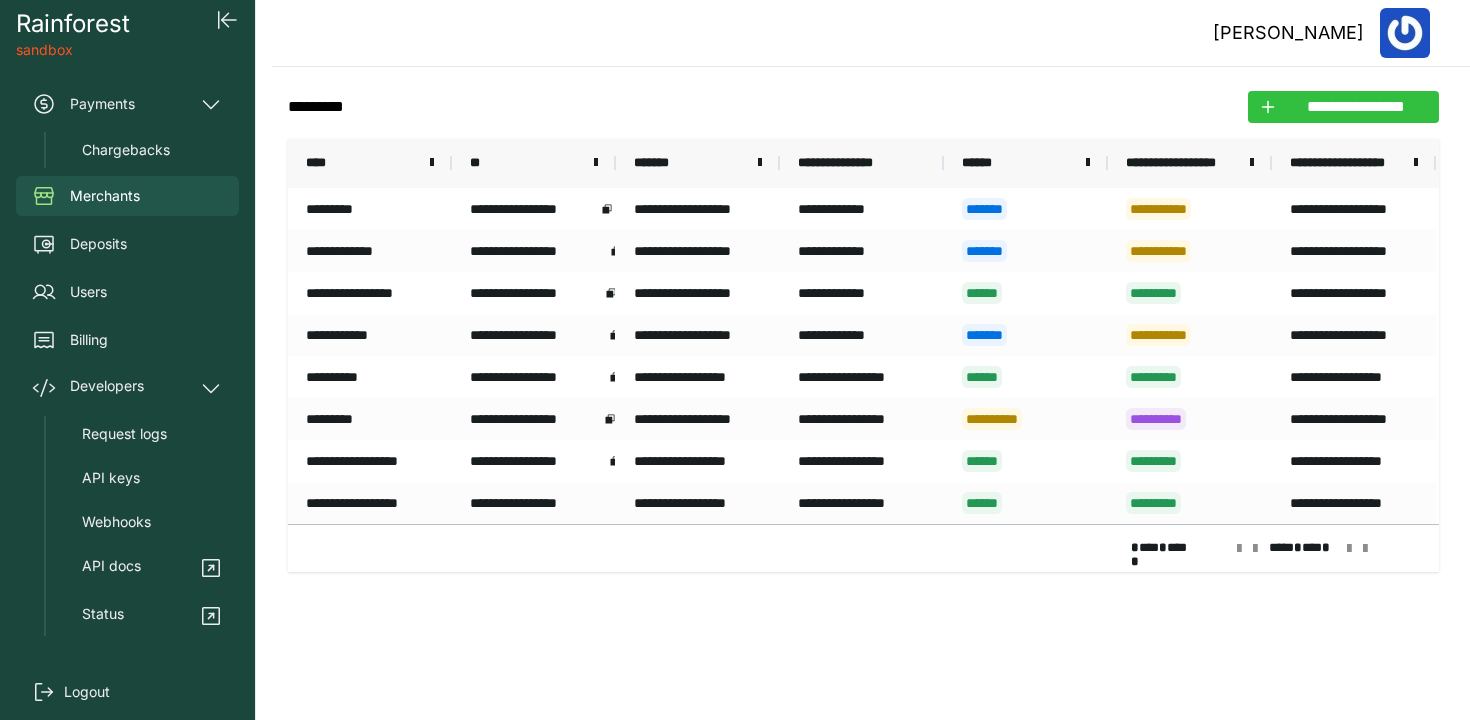 click on "**********" at bounding box center (1355, 107) 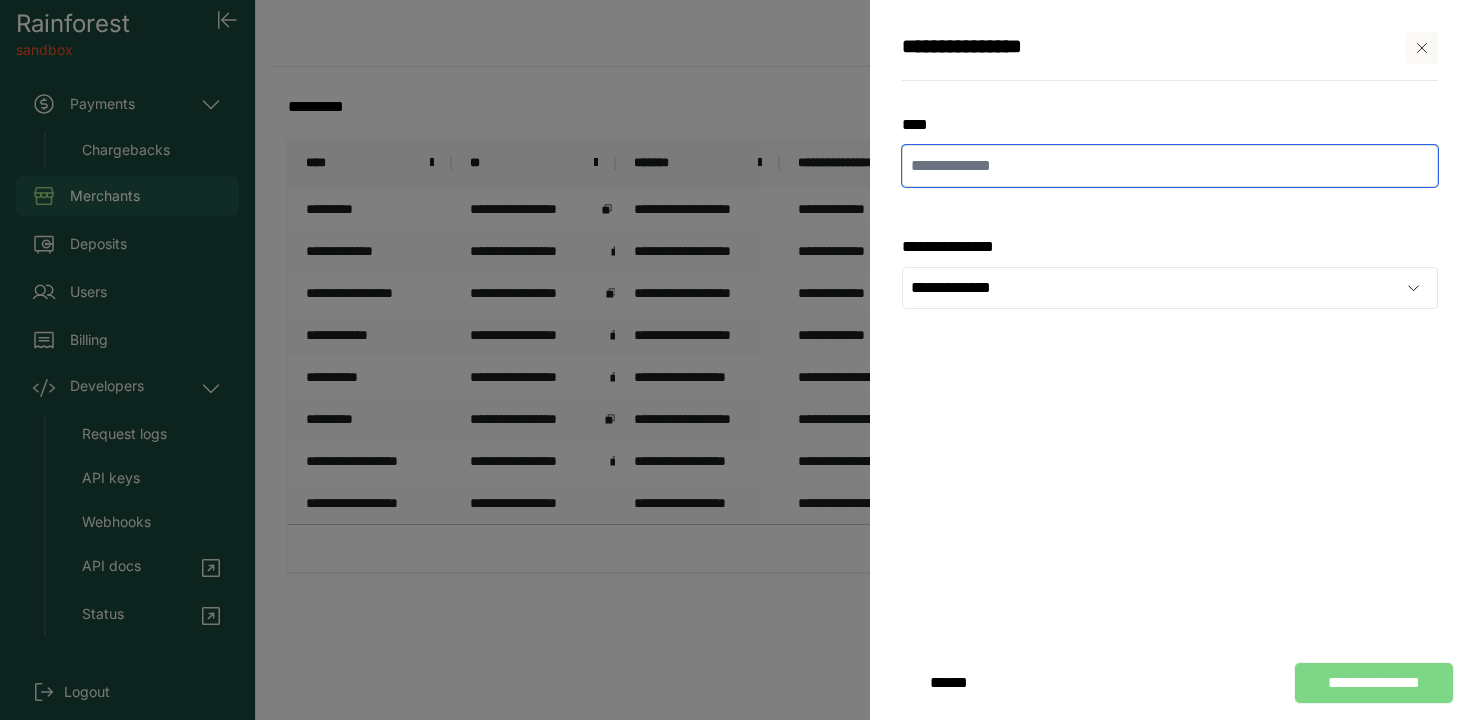 click at bounding box center (1170, 166) 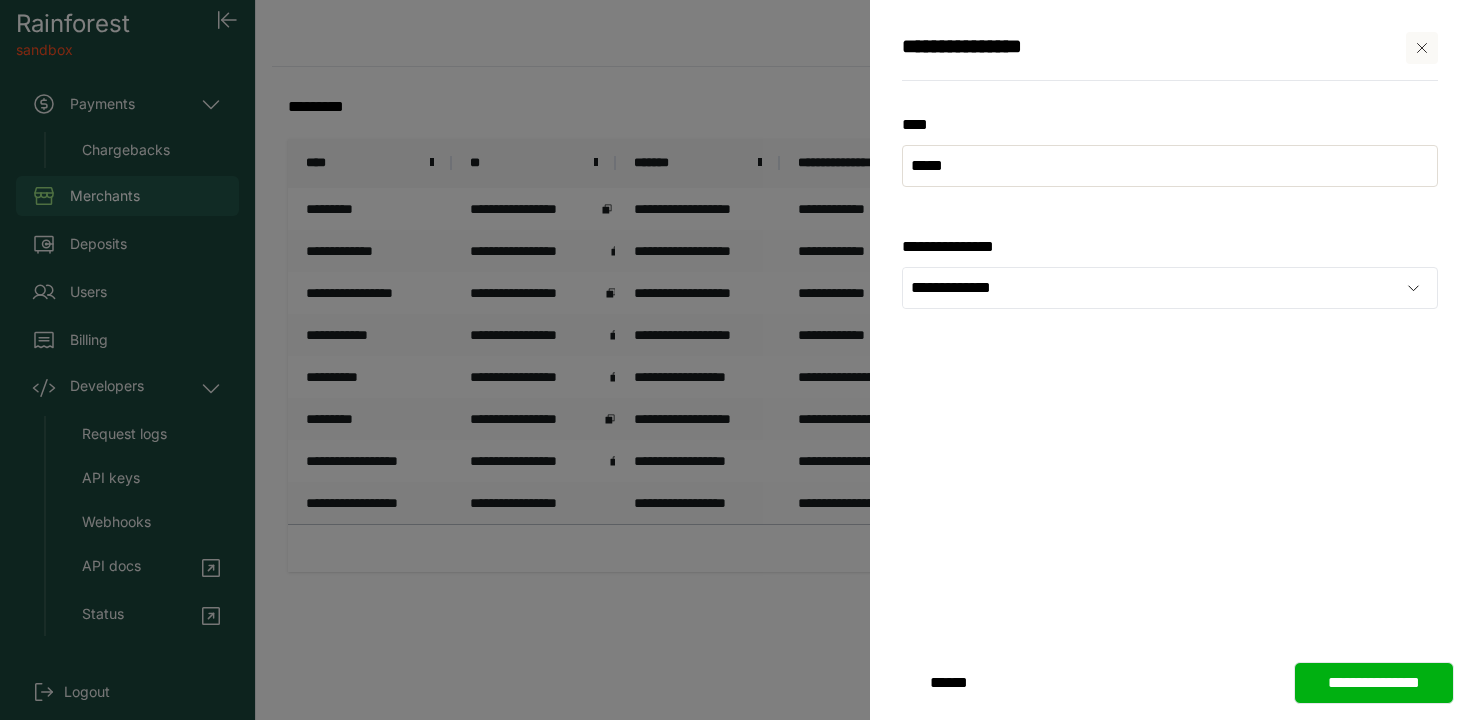 click on "**********" at bounding box center (1374, 683) 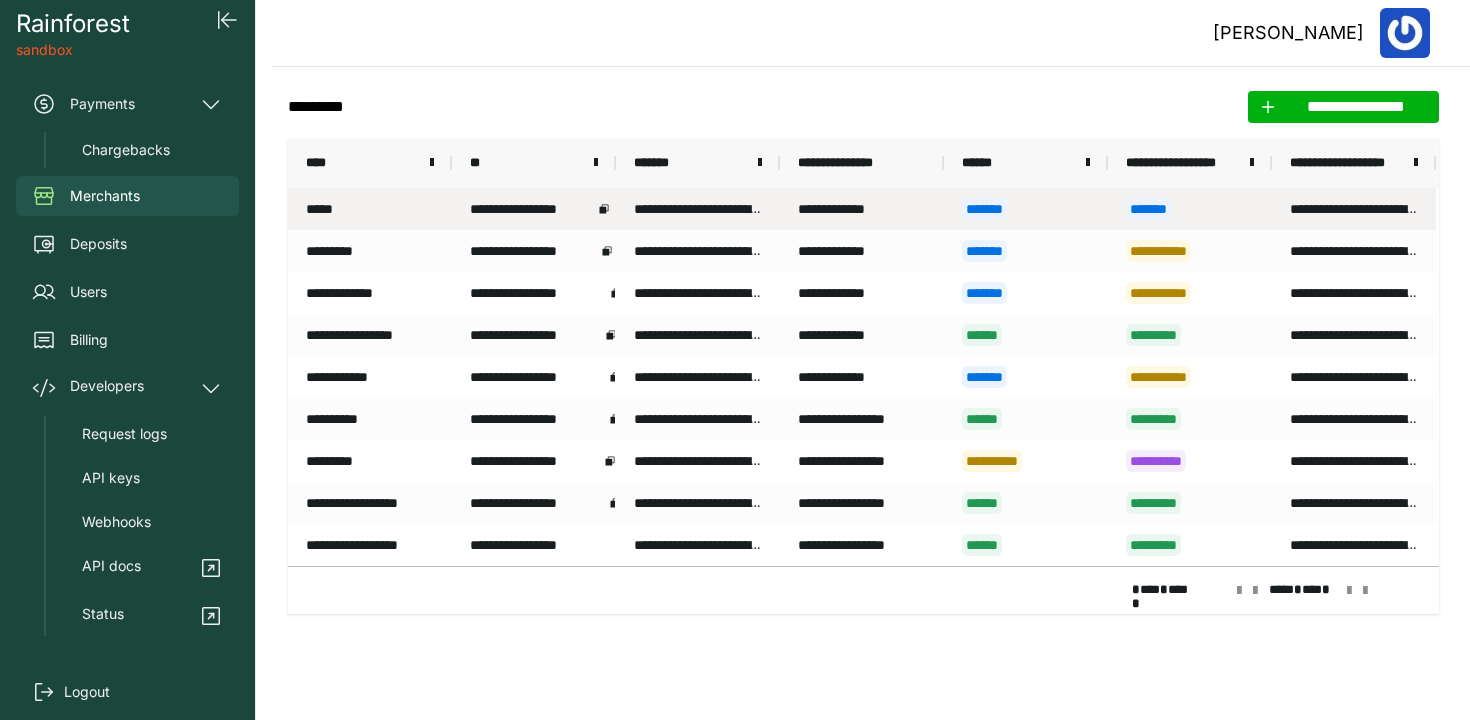 click on "*******" at bounding box center (1026, 209) 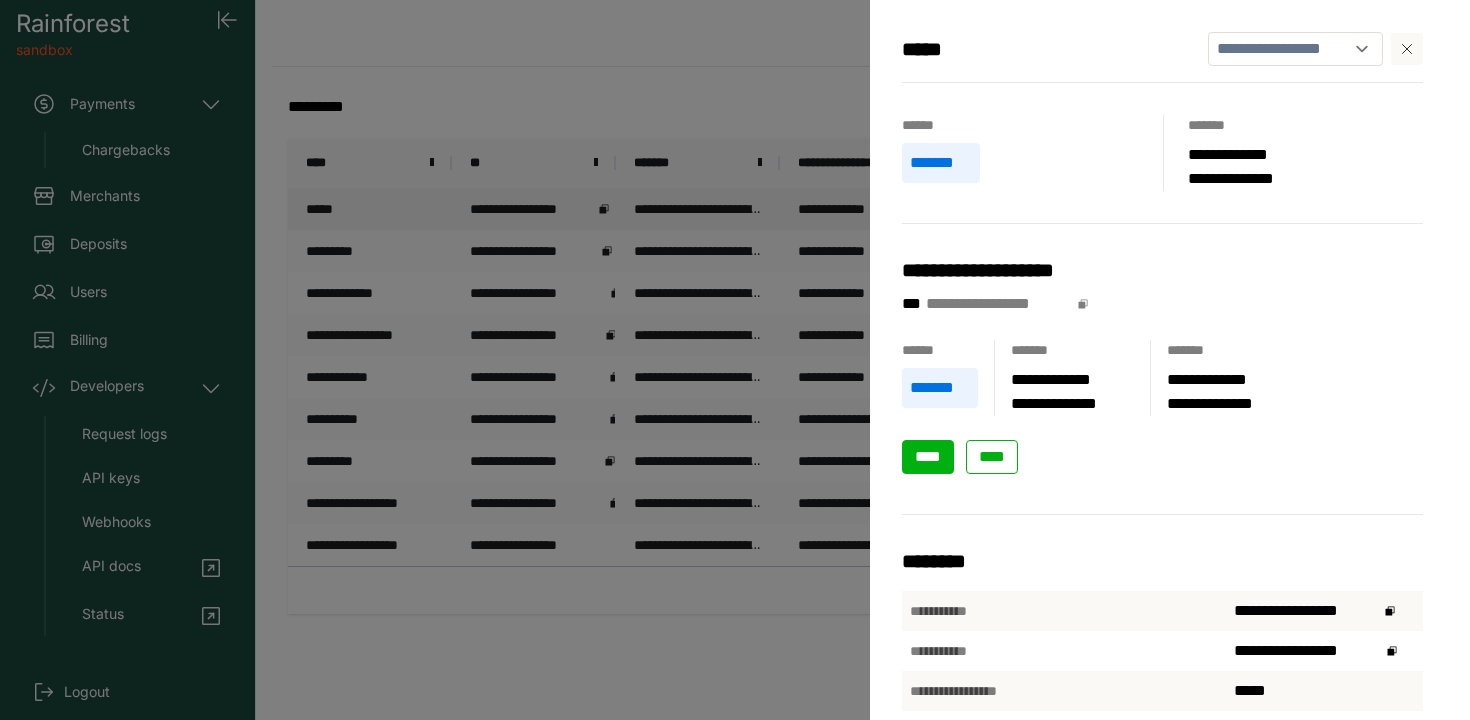 click on "****" at bounding box center (928, 456) 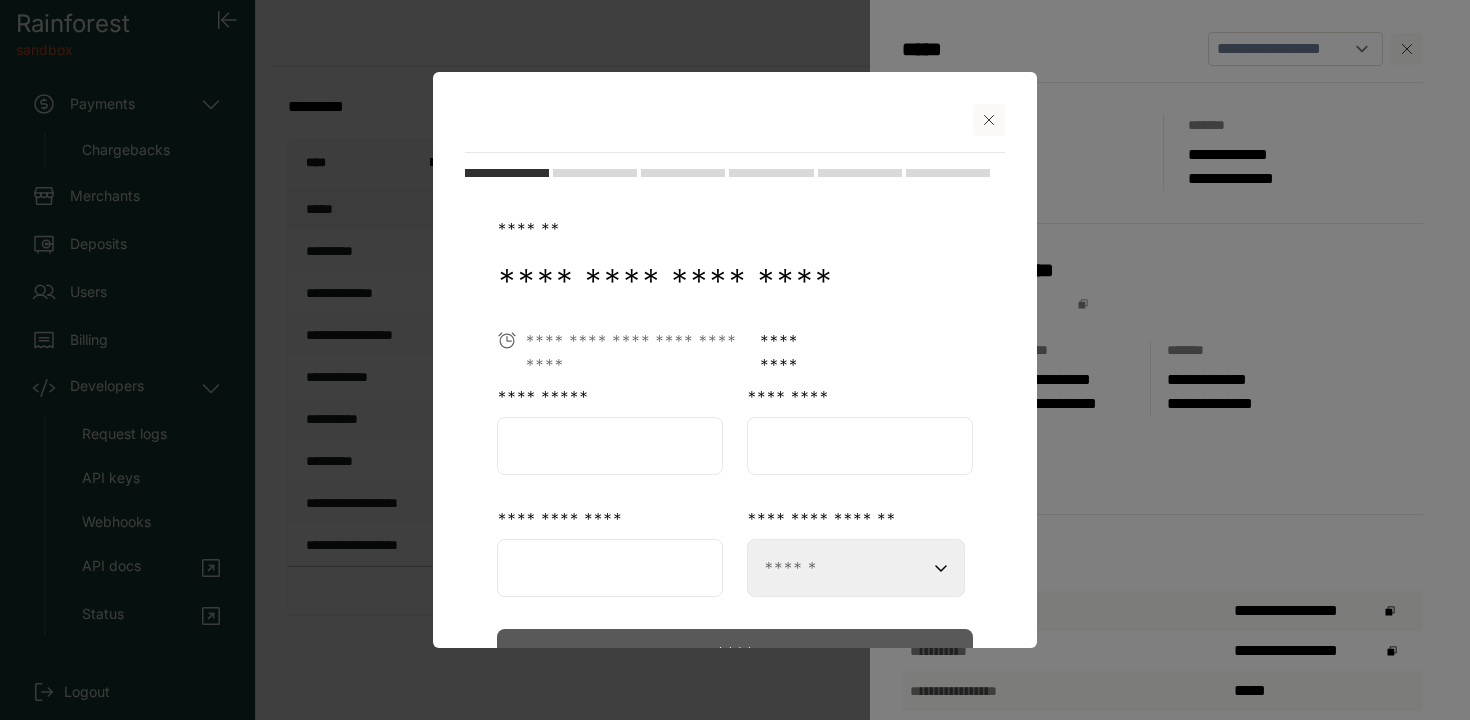 click at bounding box center (735, 360) 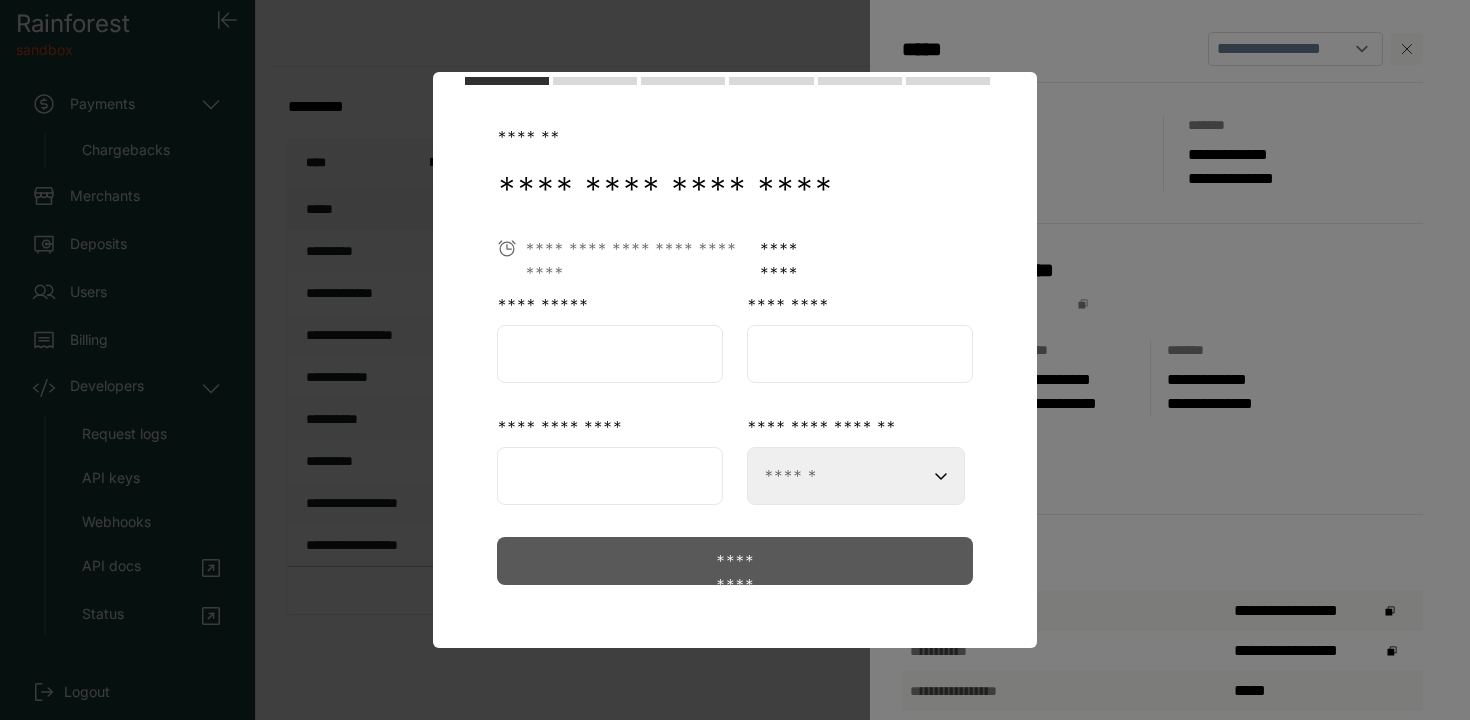 scroll, scrollTop: 93, scrollLeft: 0, axis: vertical 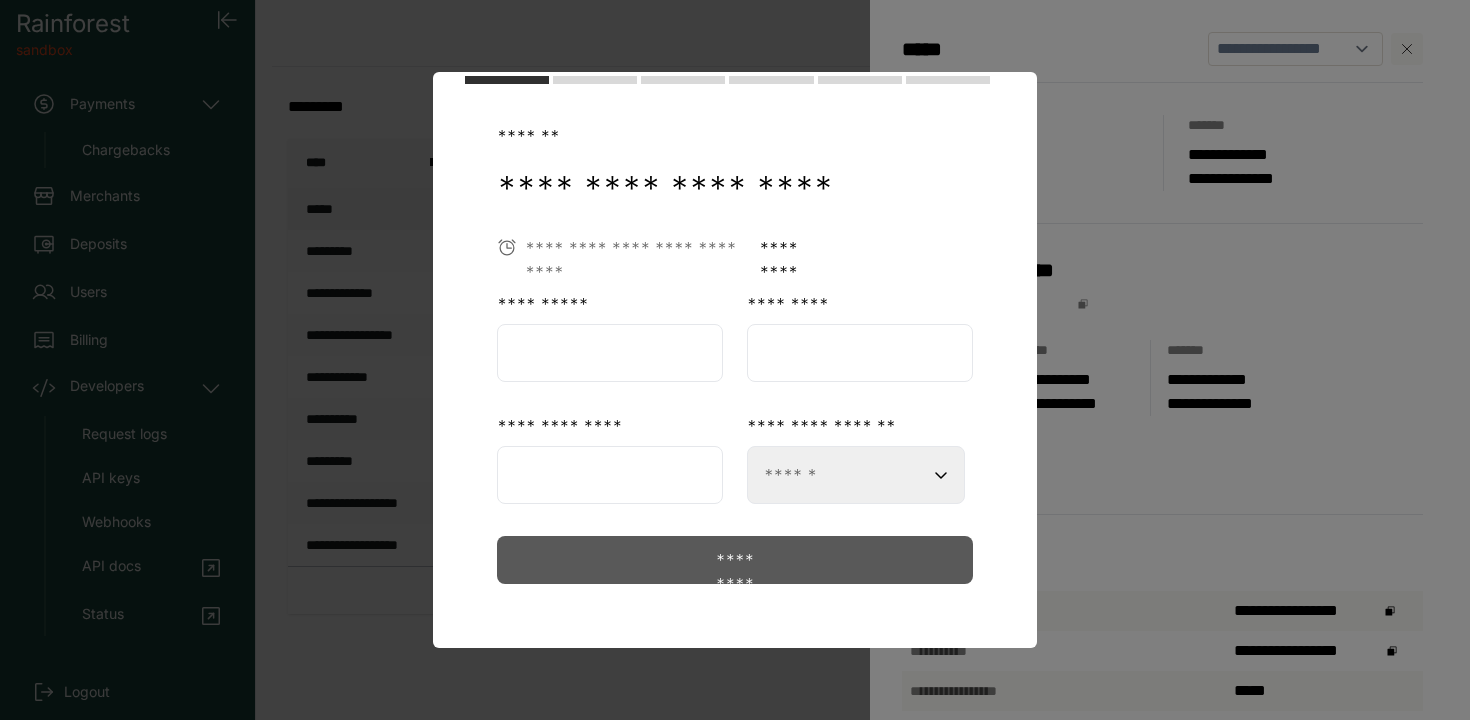 click at bounding box center (610, 353) 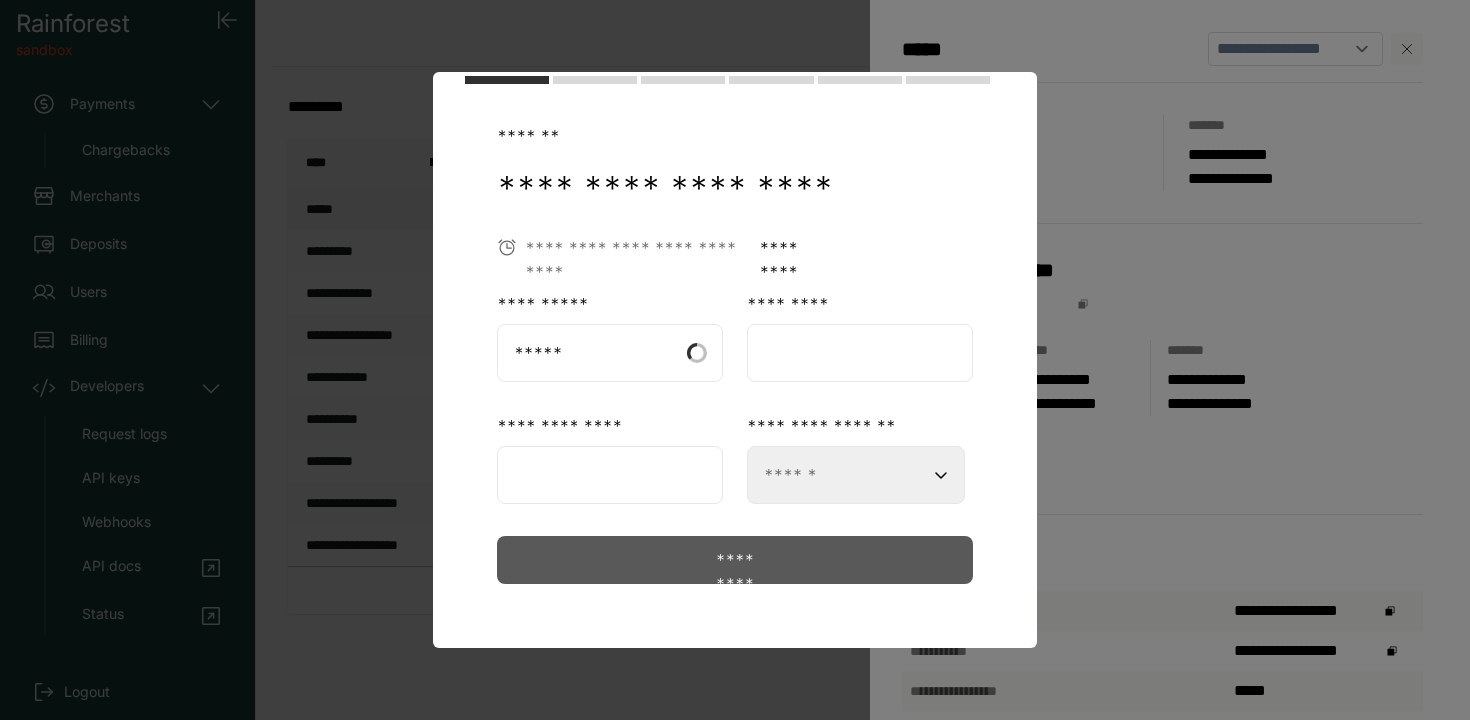 click at bounding box center (860, 353) 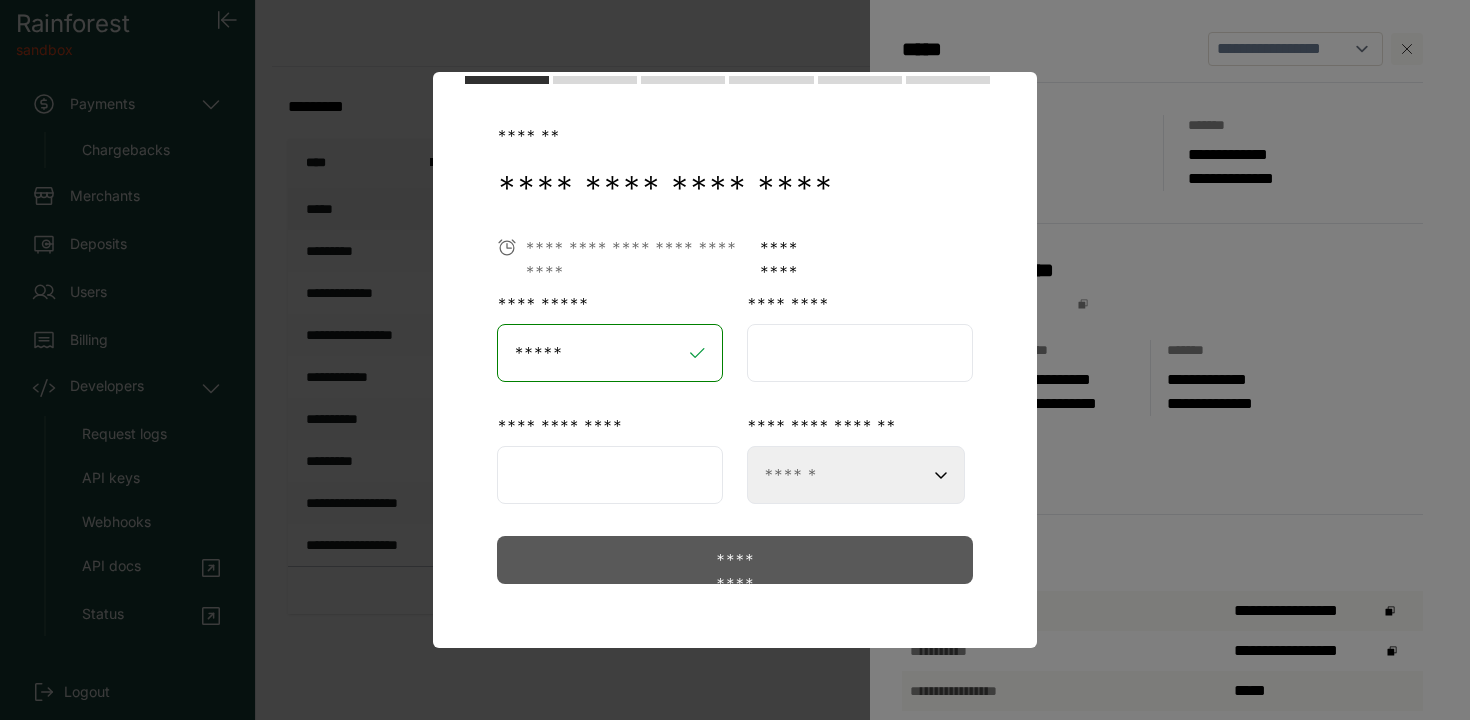 type on "***" 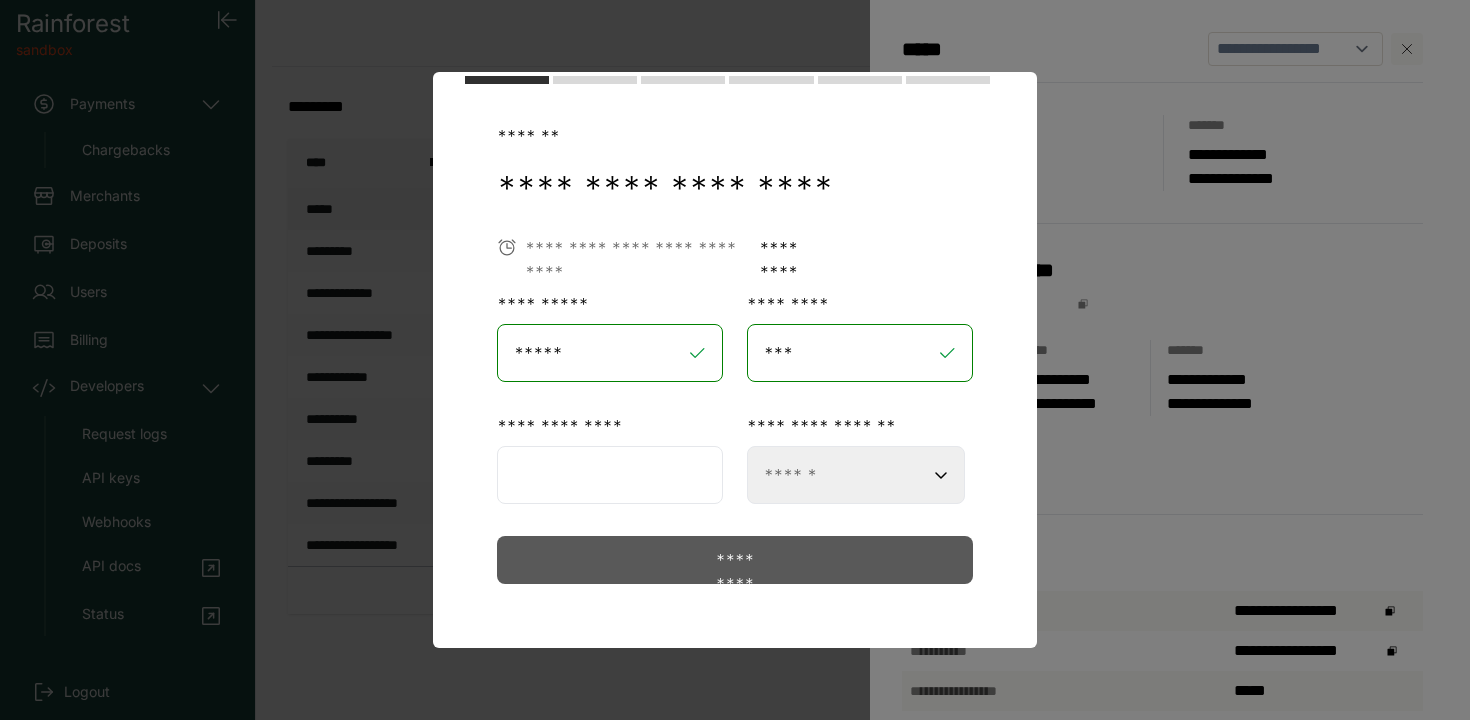 click on "**********" at bounding box center [856, 475] 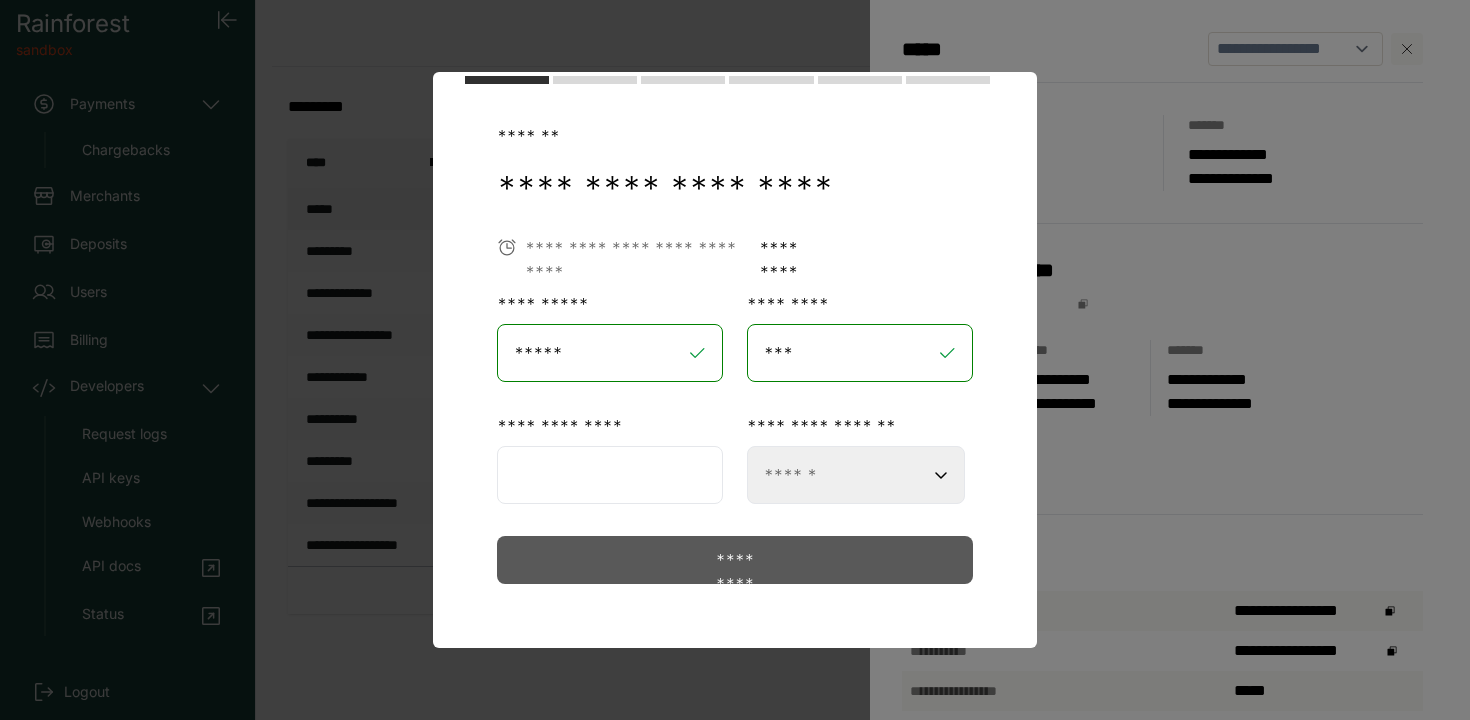 select on "**********" 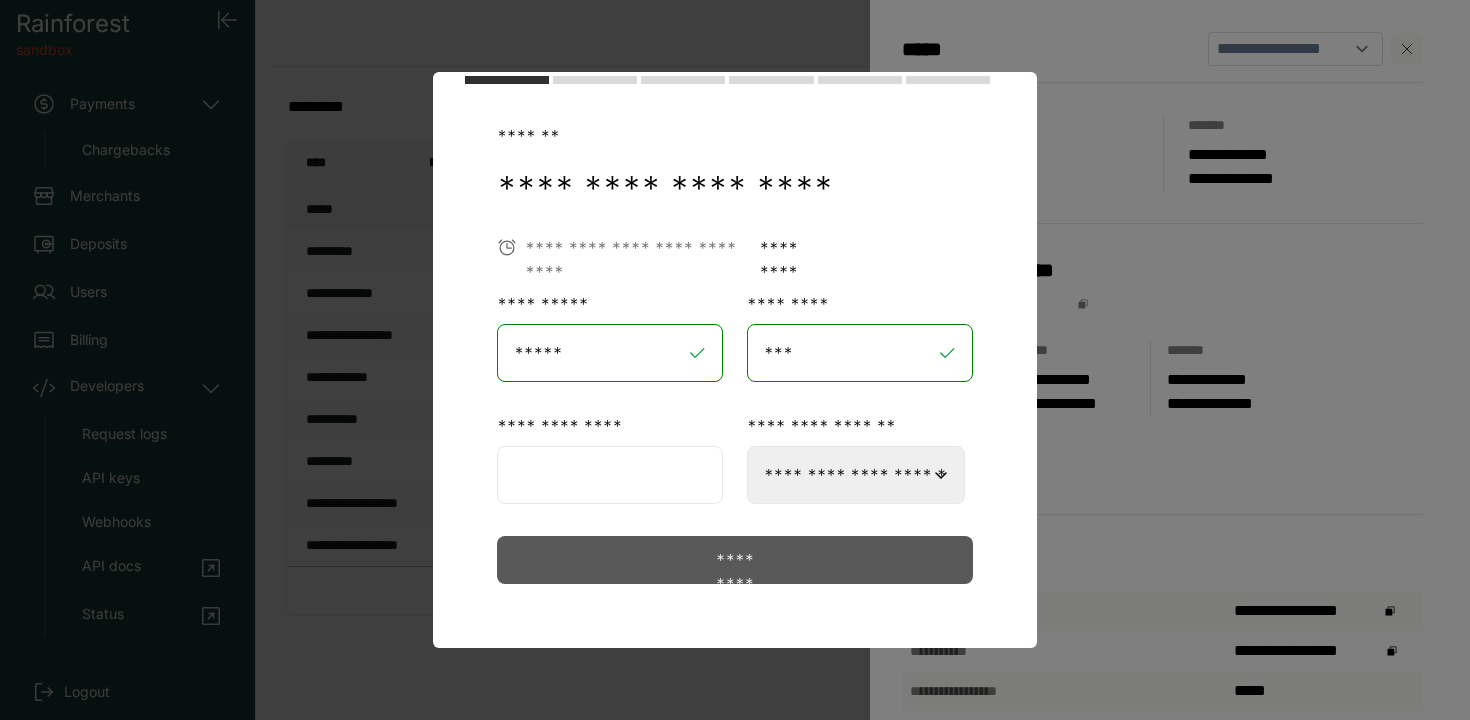 click at bounding box center [610, 475] 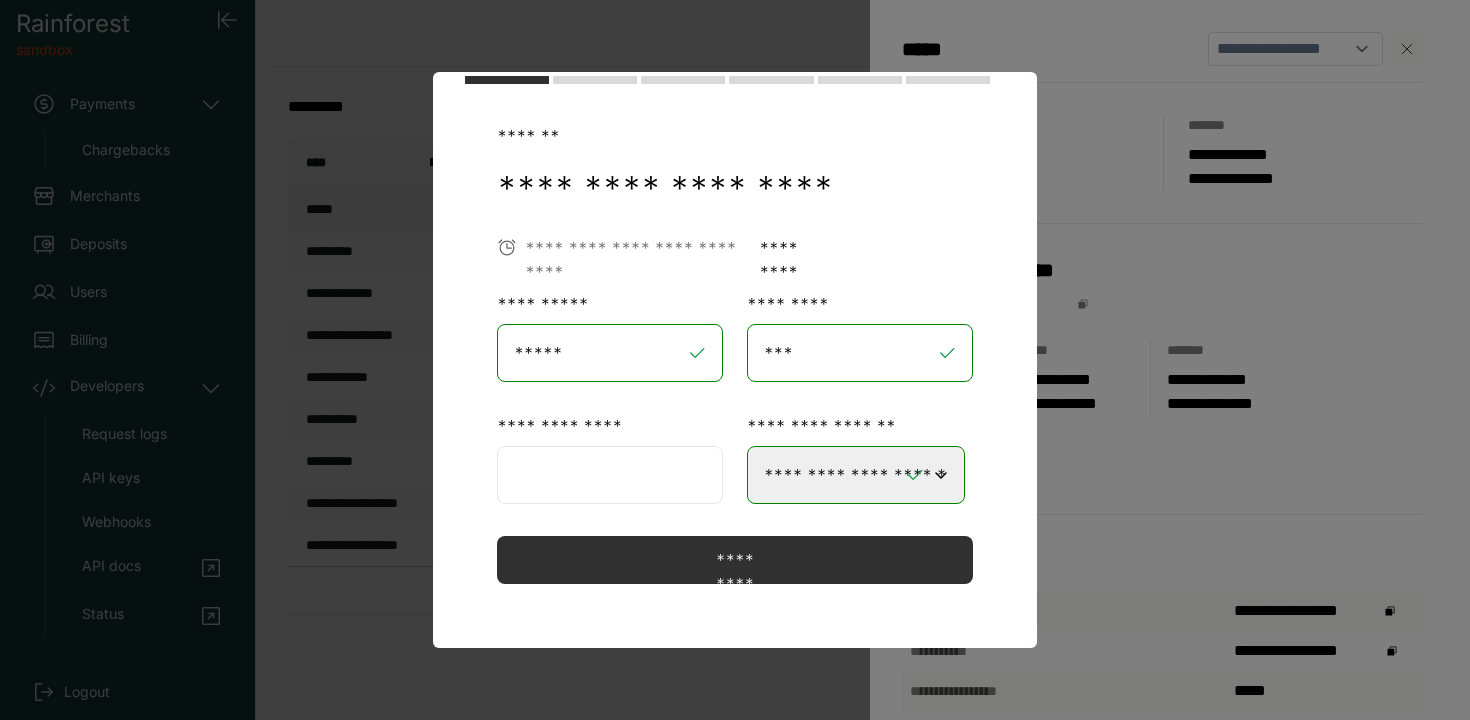 type on "**********" 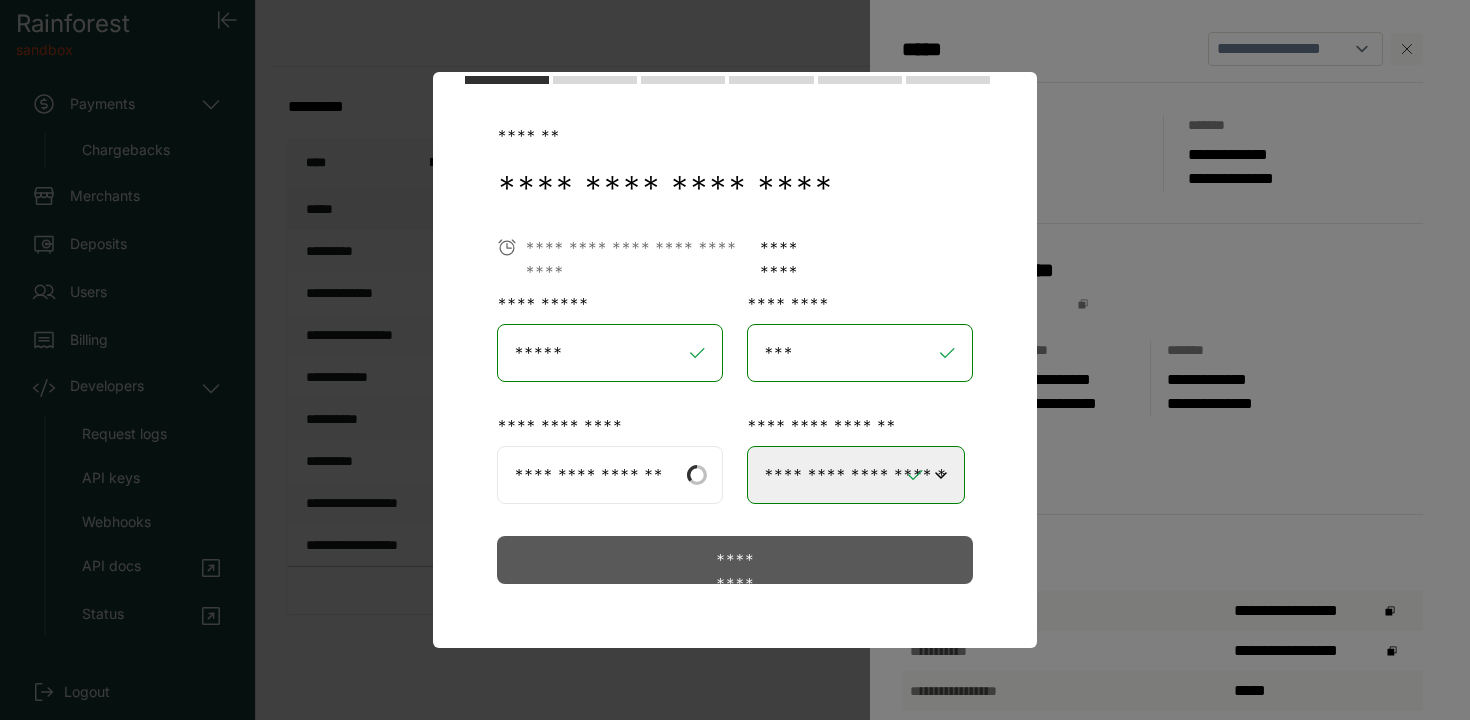 click on "*********" at bounding box center (734, 560) 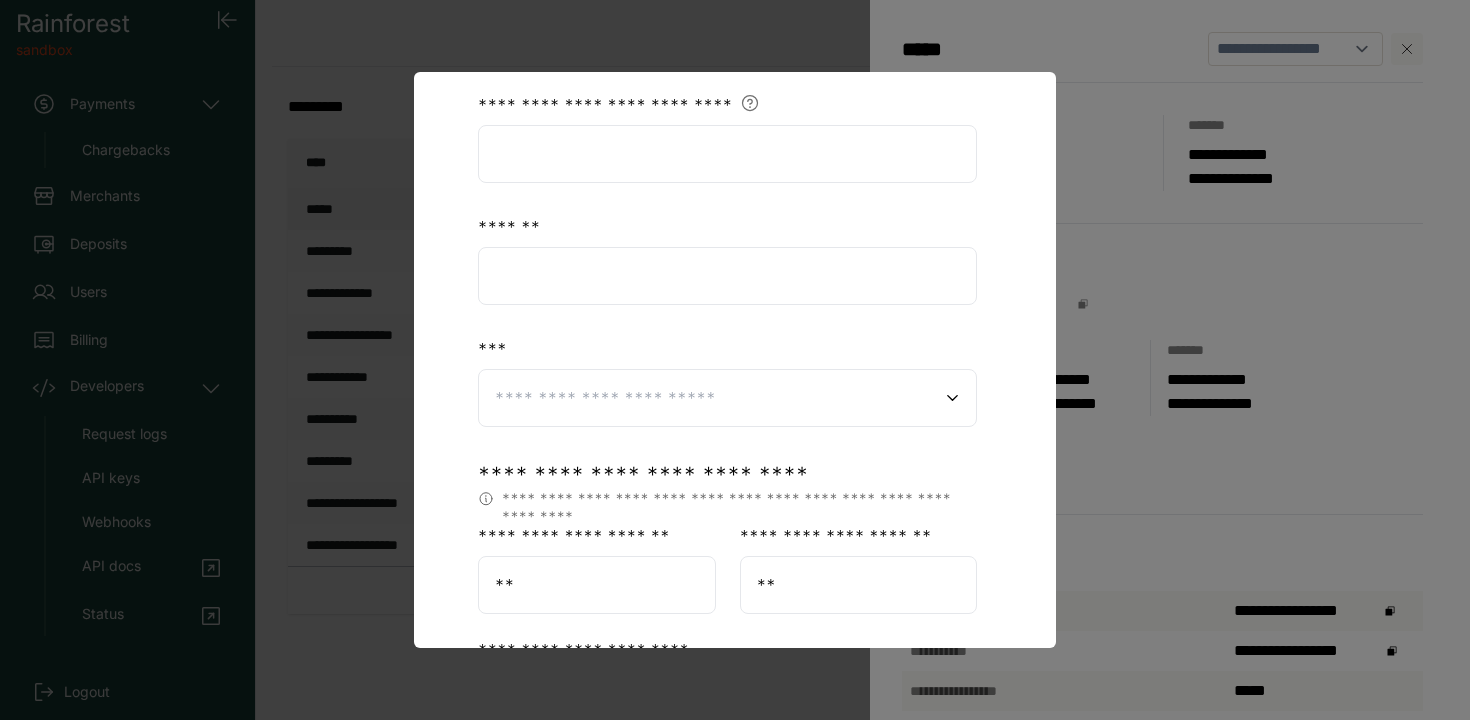 scroll, scrollTop: 363, scrollLeft: 0, axis: vertical 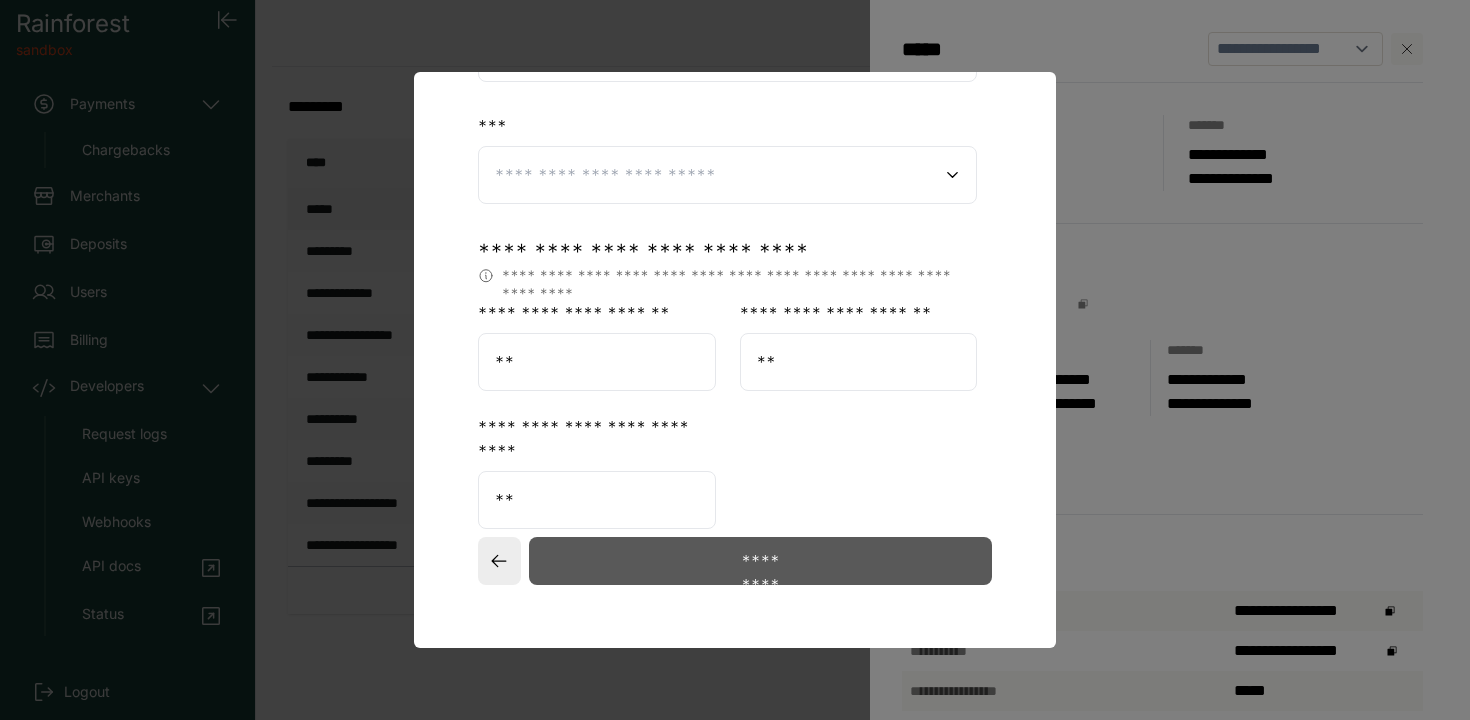 click on "*********" at bounding box center [760, 561] 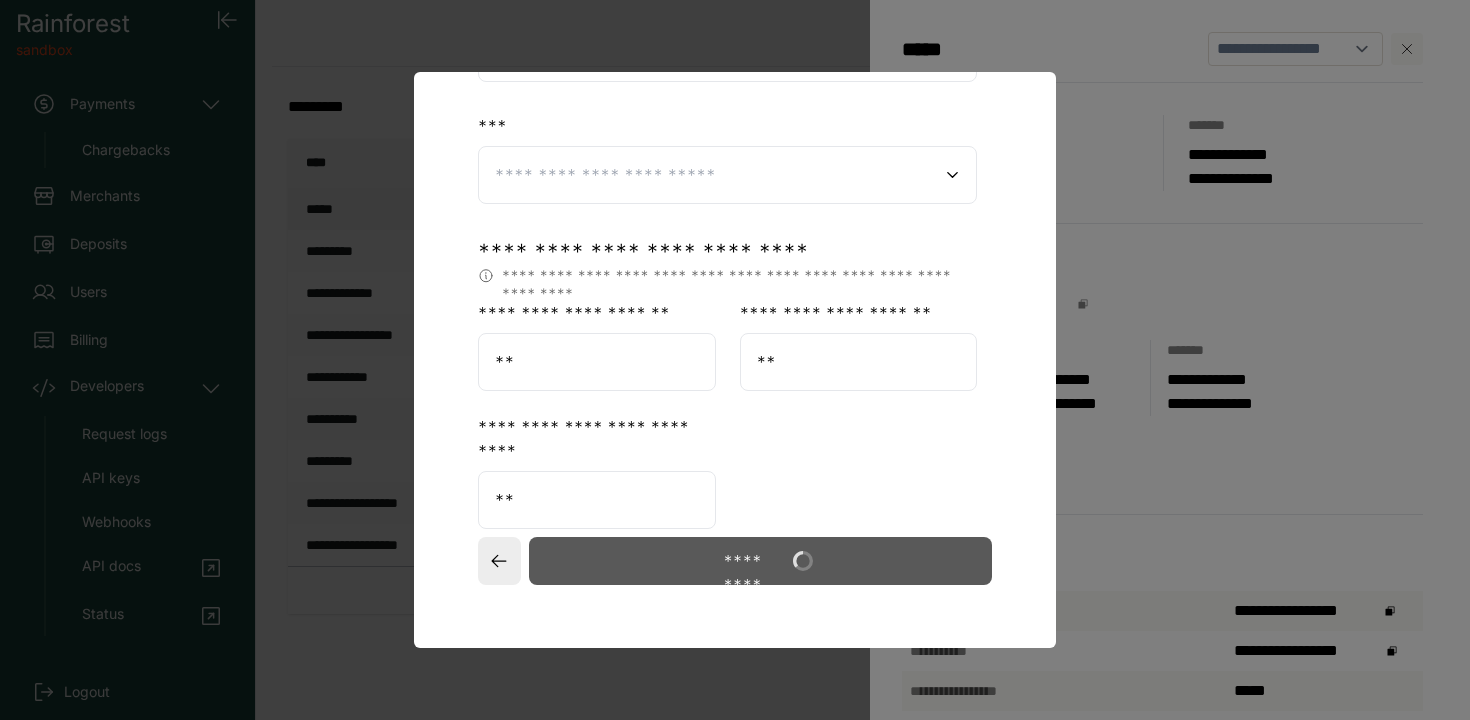 scroll, scrollTop: 223, scrollLeft: 0, axis: vertical 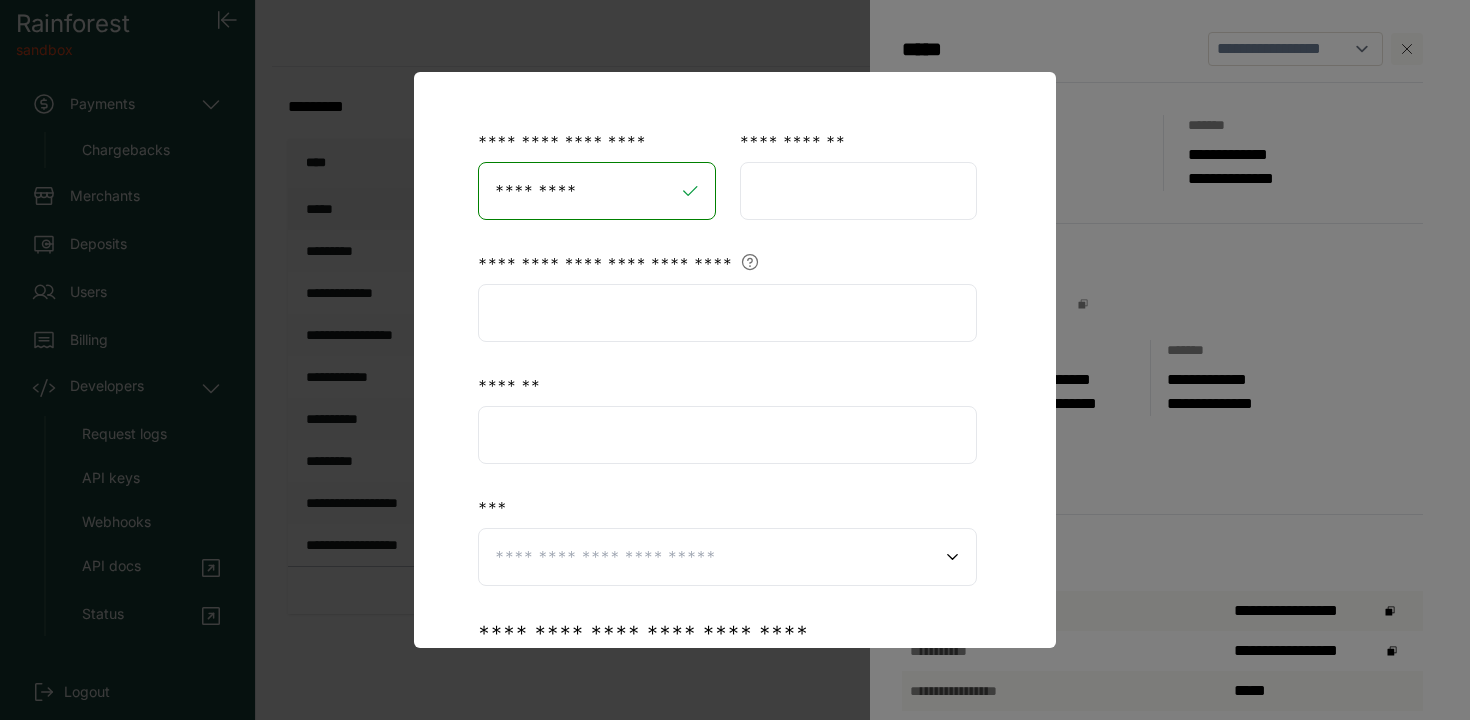 select on "**" 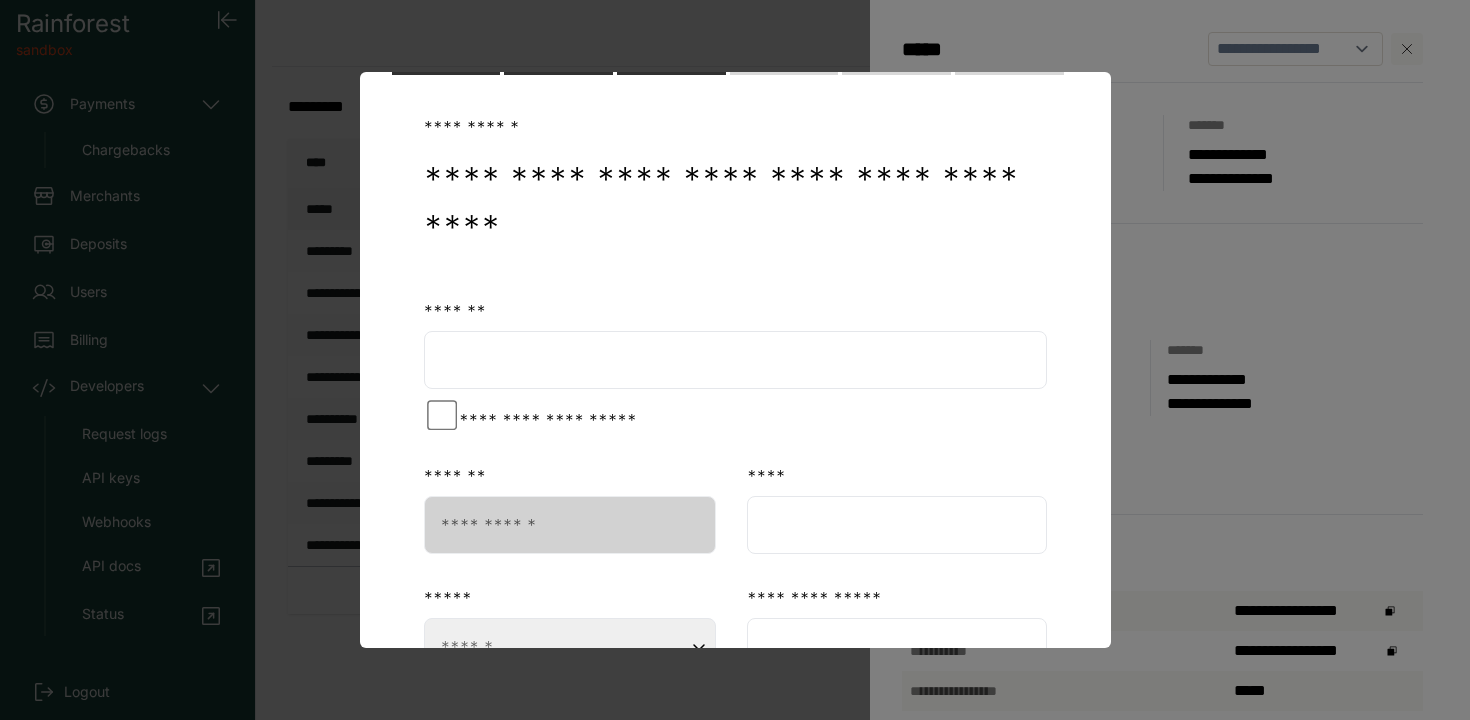 scroll, scrollTop: 223, scrollLeft: 0, axis: vertical 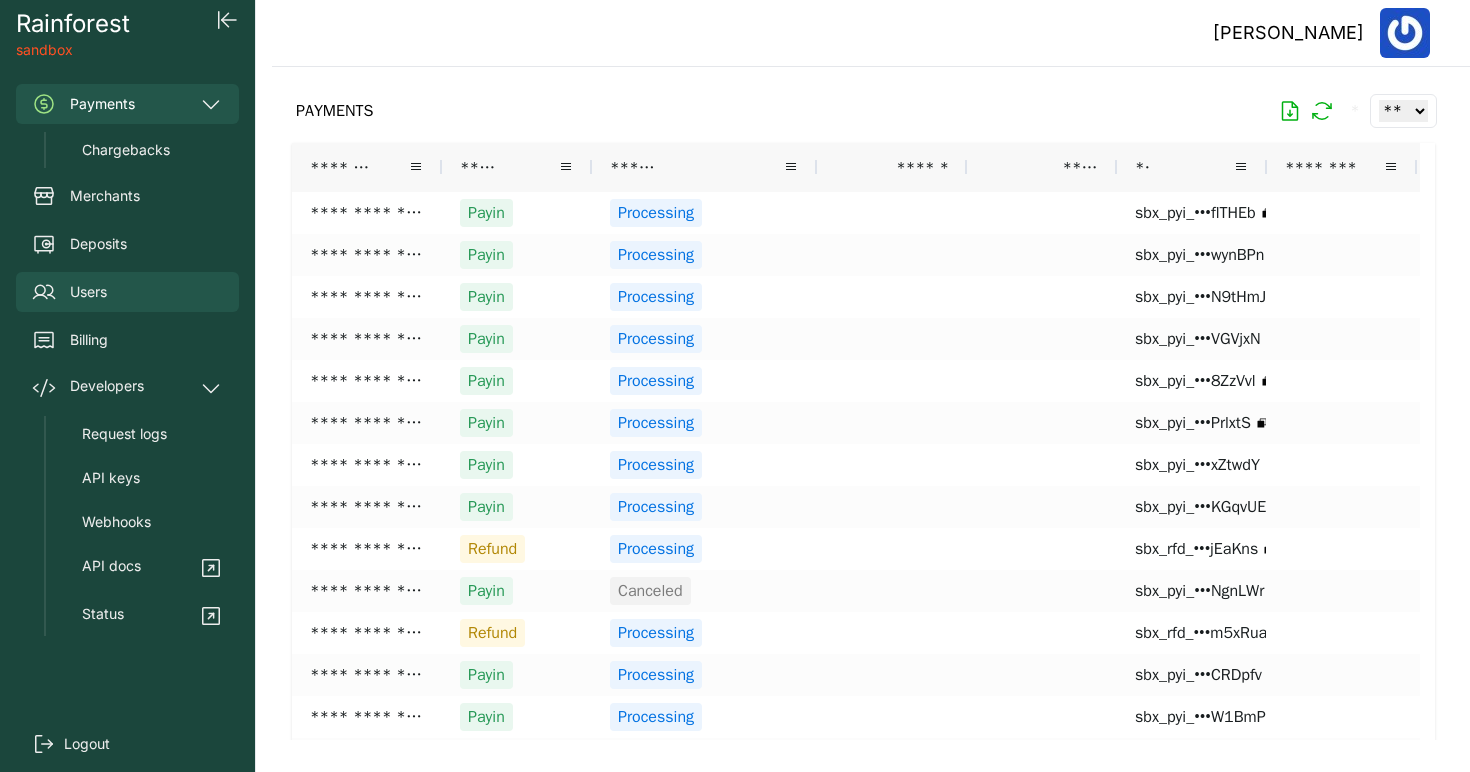 click on "Users" at bounding box center [127, 292] 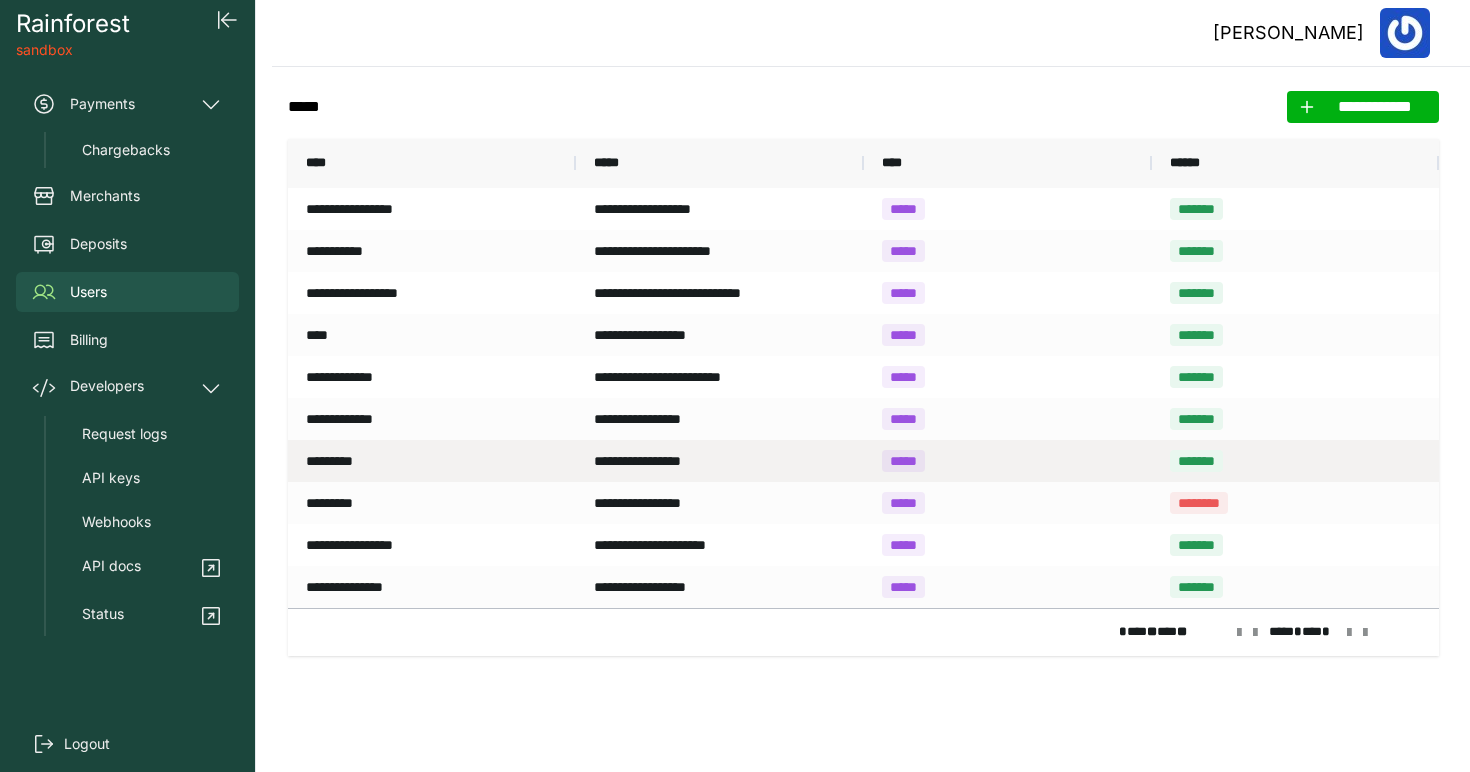 click on "*****" at bounding box center (1008, 461) 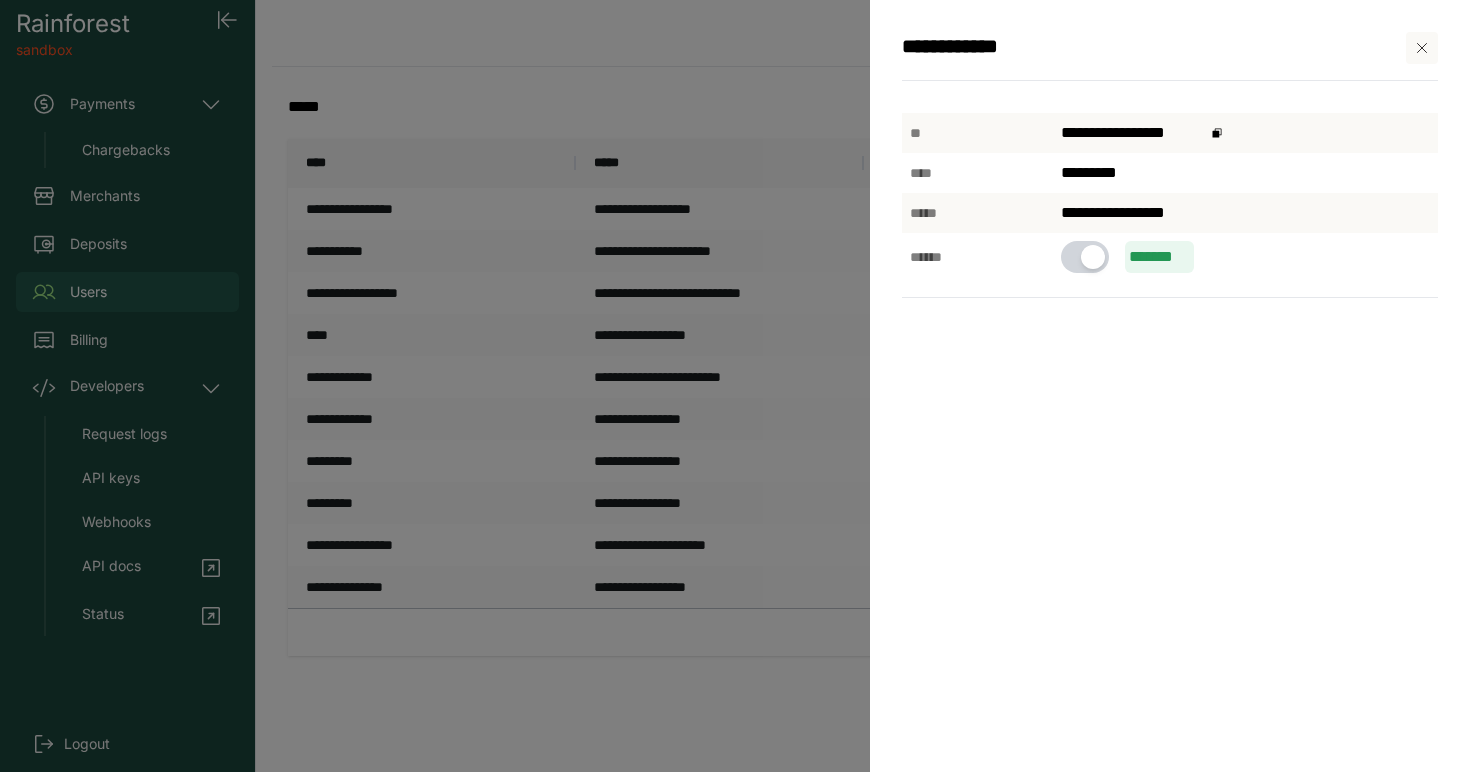 drag, startPoint x: 1433, startPoint y: 49, endPoint x: 1422, endPoint y: 54, distance: 12.083046 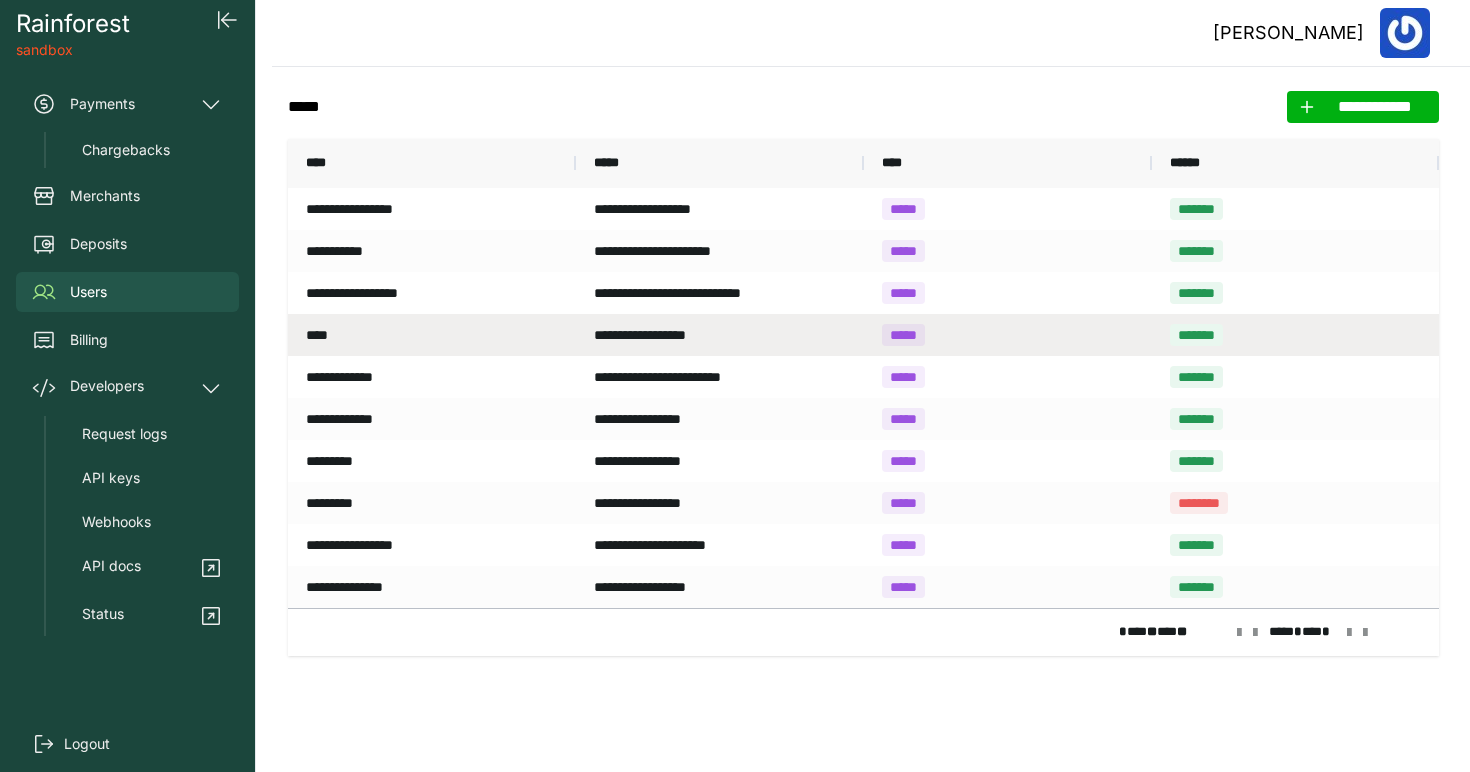 click on "****" at bounding box center (432, 335) 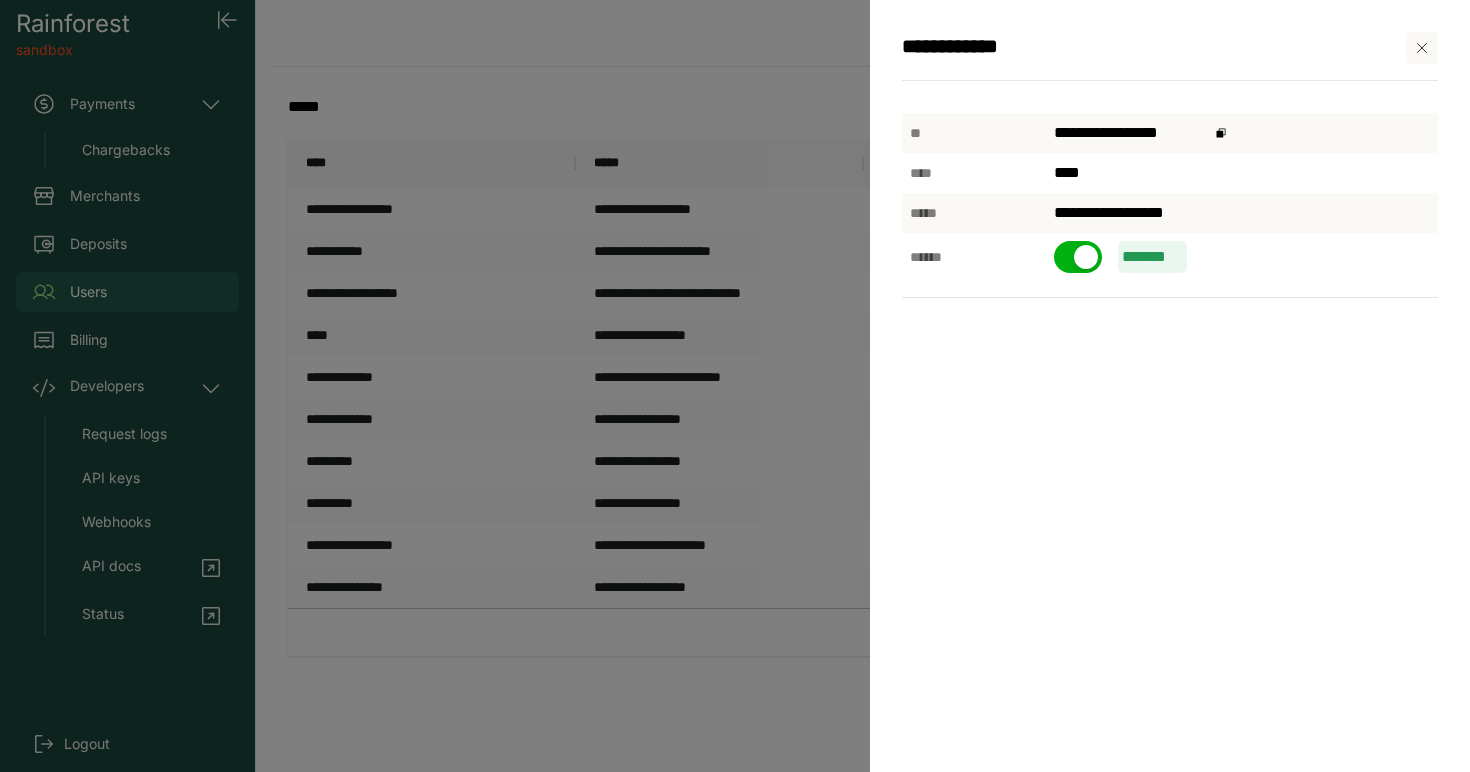 click at bounding box center [1086, 257] 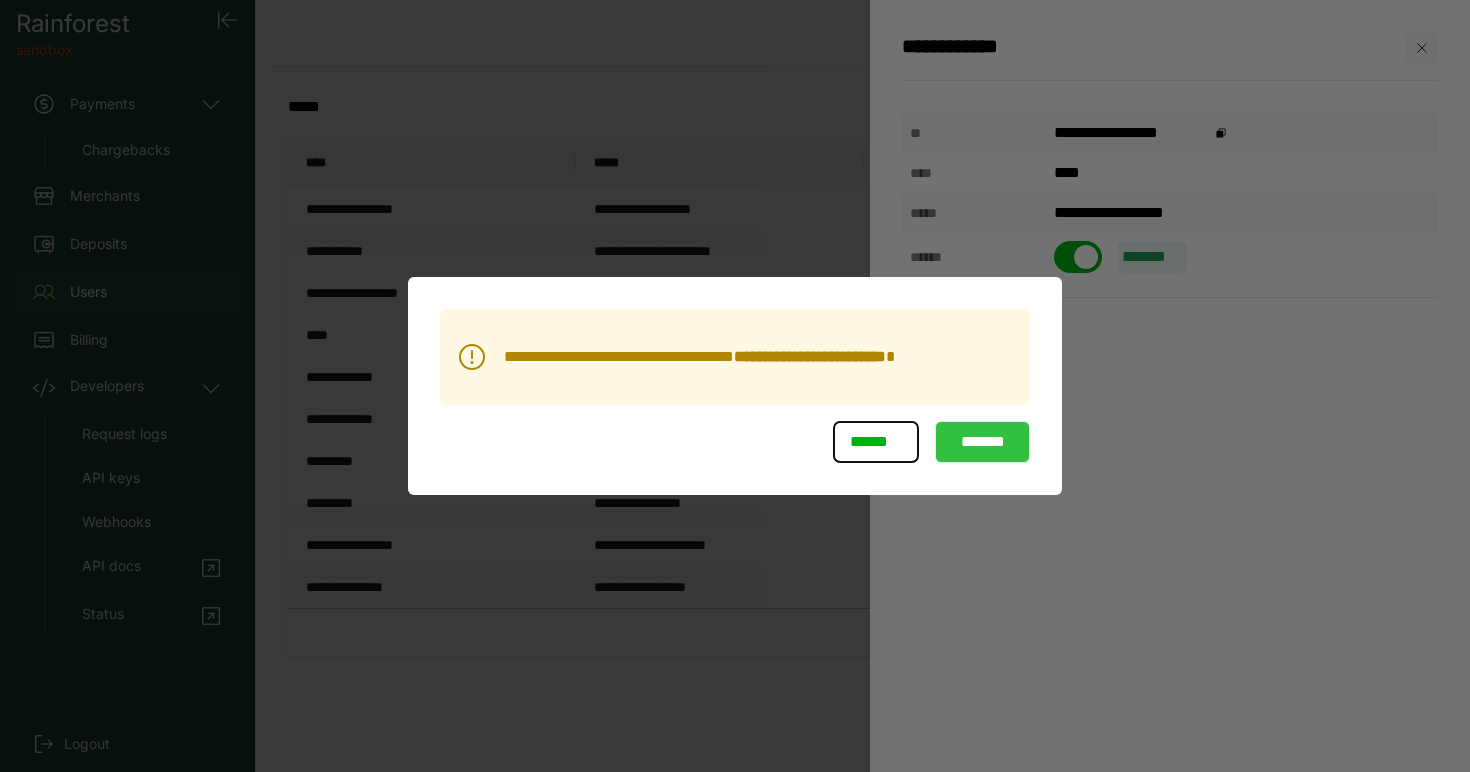 click on "*******" at bounding box center [982, 442] 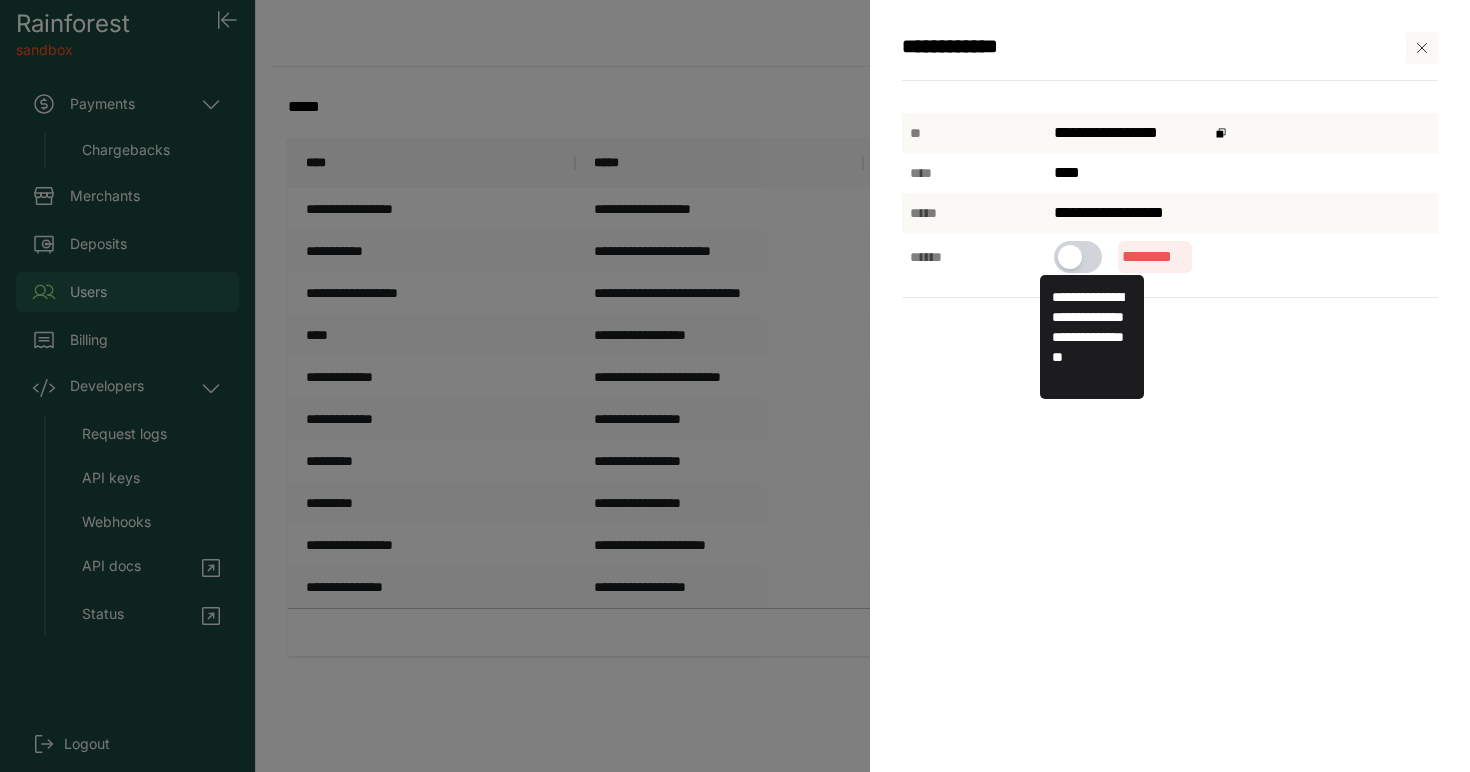 click at bounding box center (1078, 257) 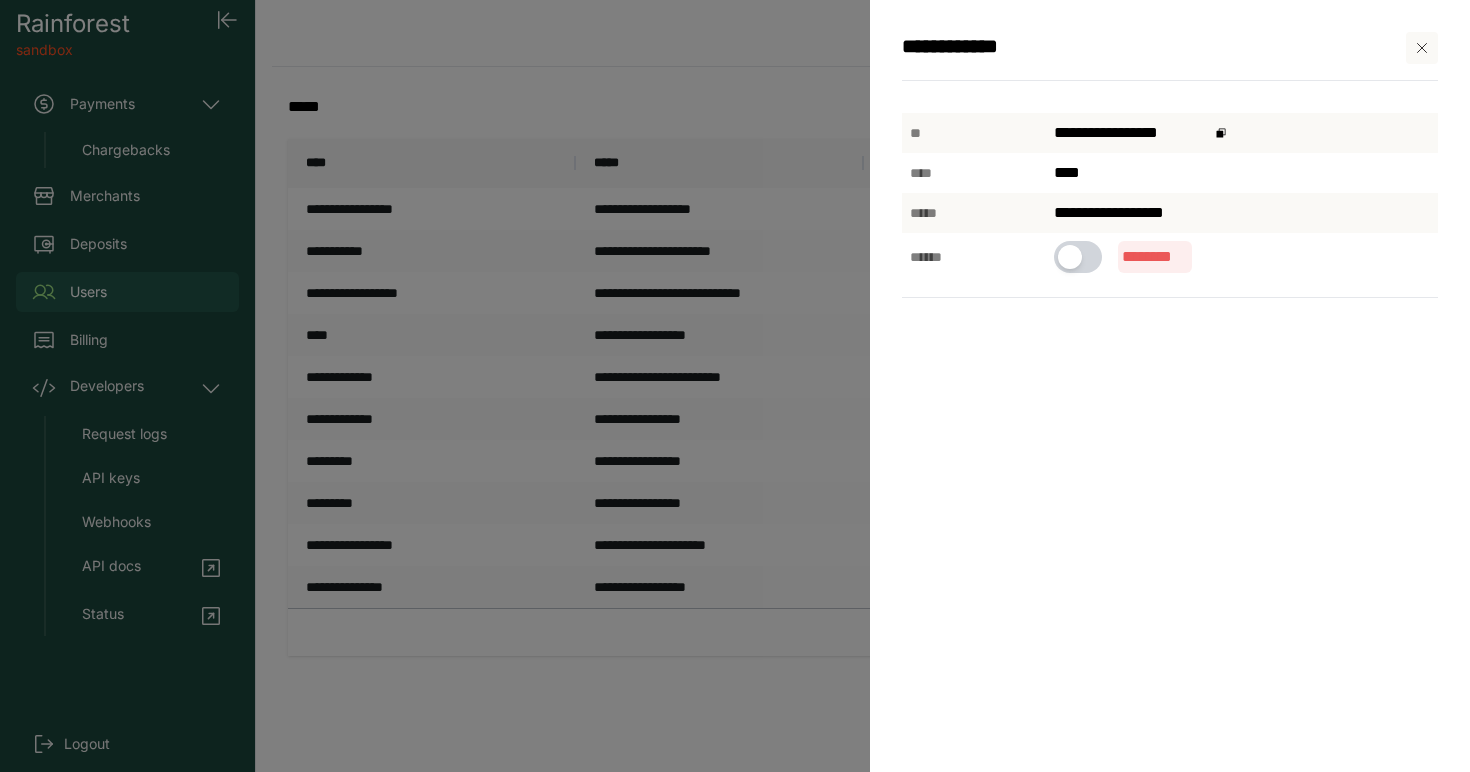 drag, startPoint x: 1104, startPoint y: 233, endPoint x: 1214, endPoint y: 166, distance: 128.7983 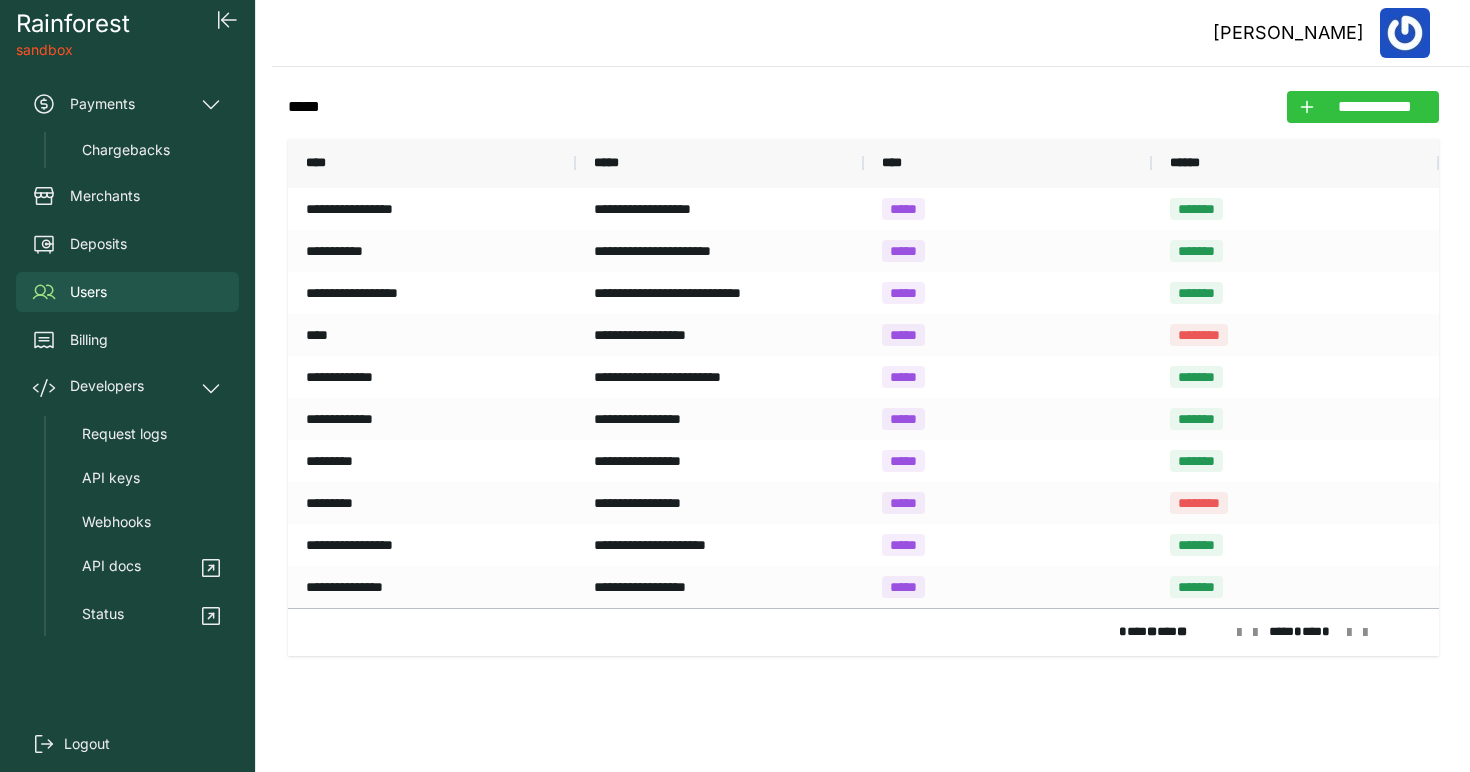 click on "**********" at bounding box center [1375, 107] 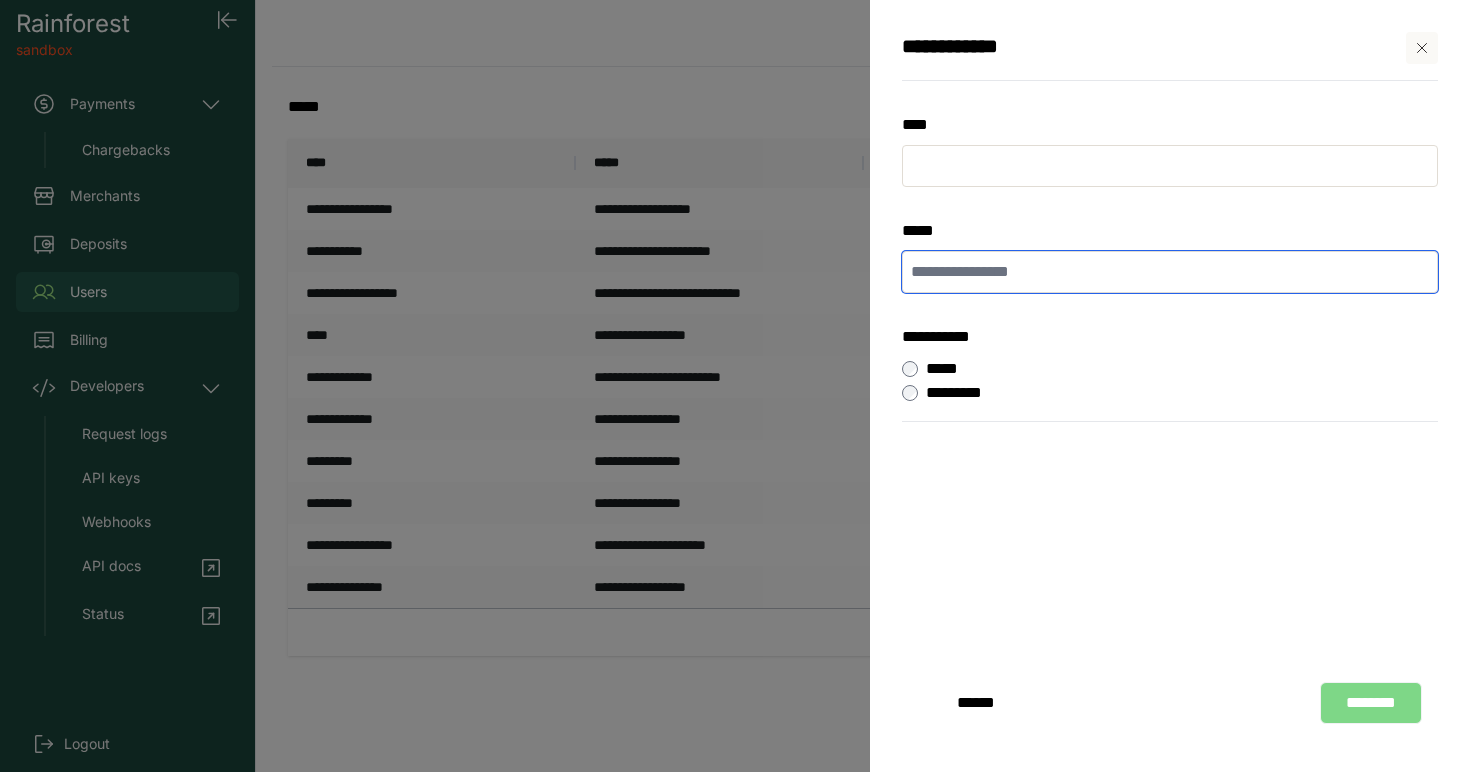 click at bounding box center (1170, 272) 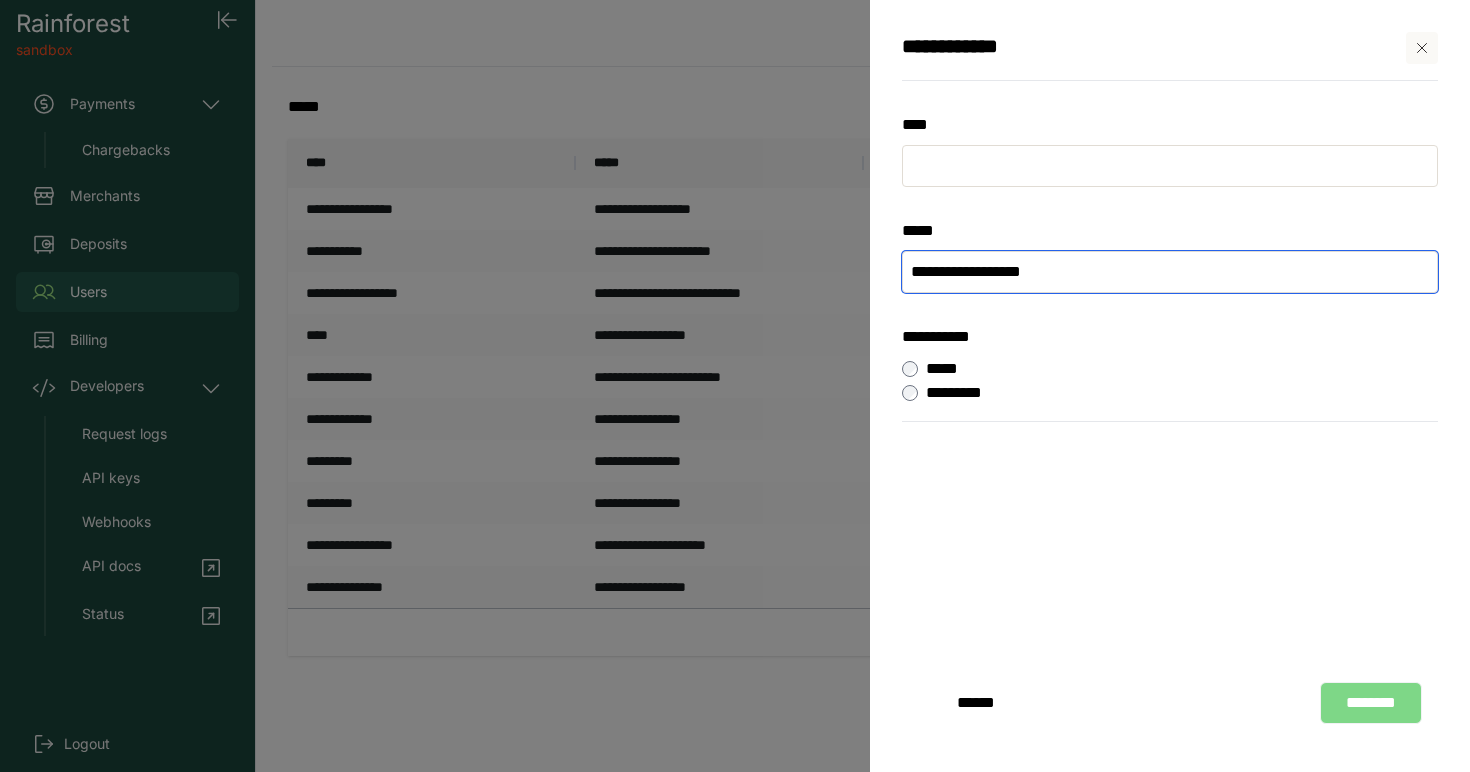 type on "**********" 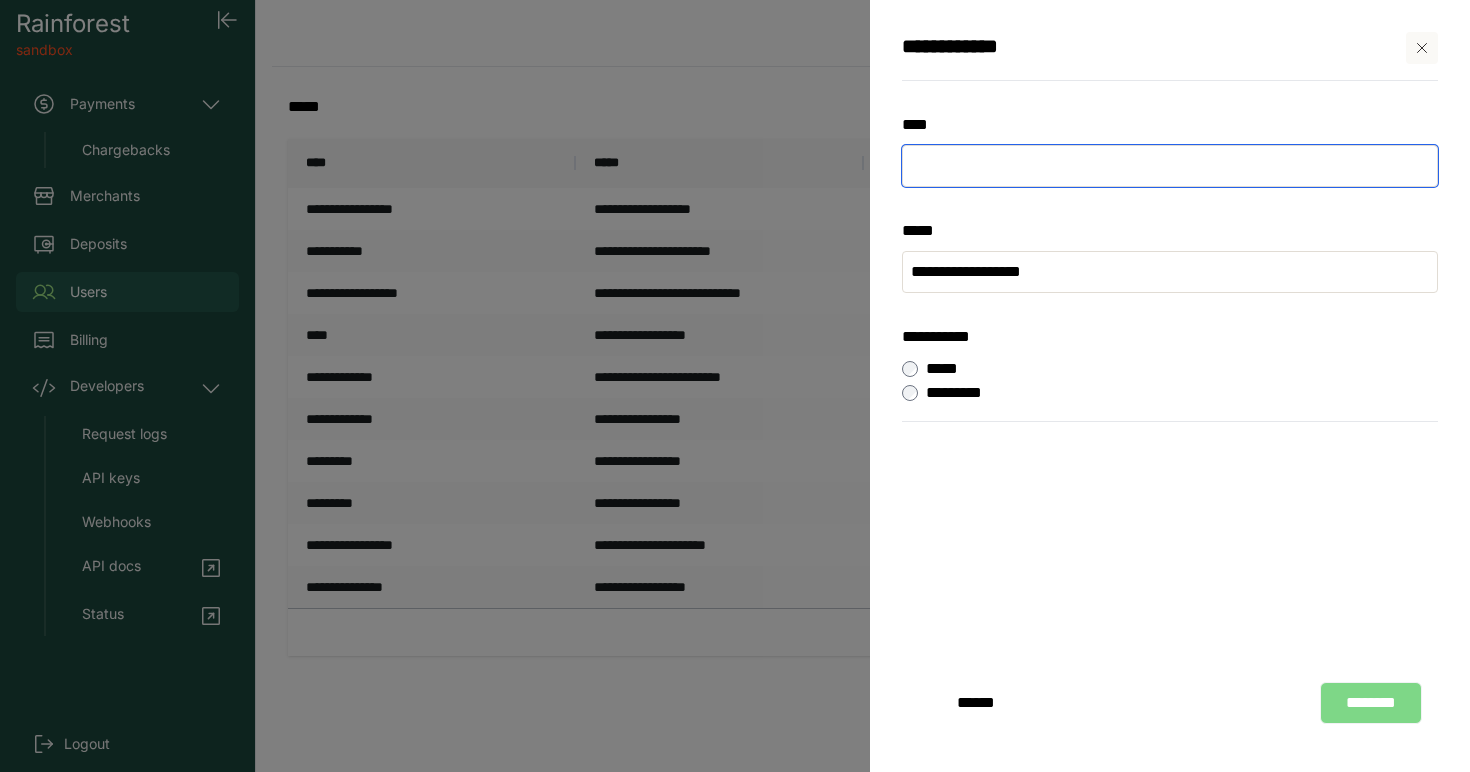 click at bounding box center (1170, 166) 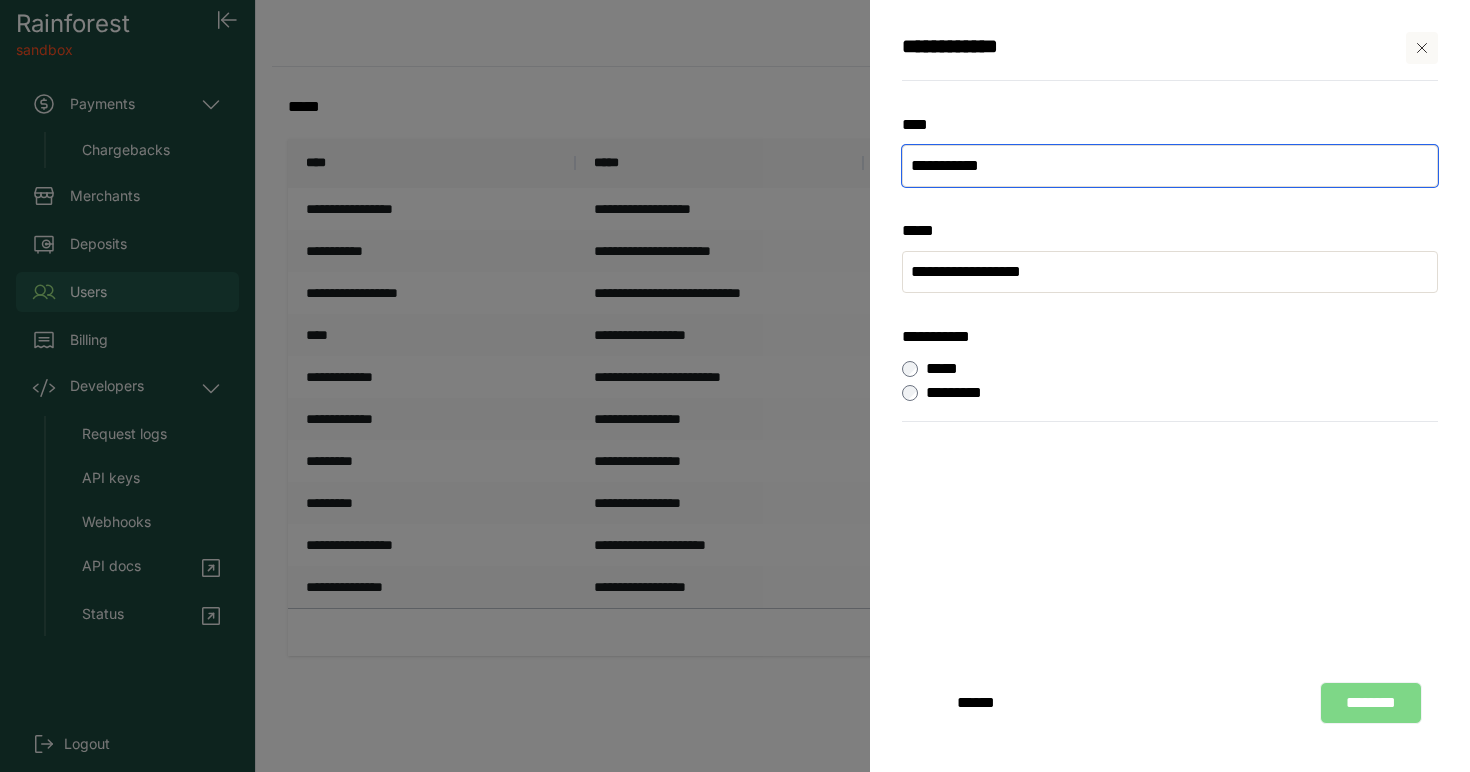 type on "**********" 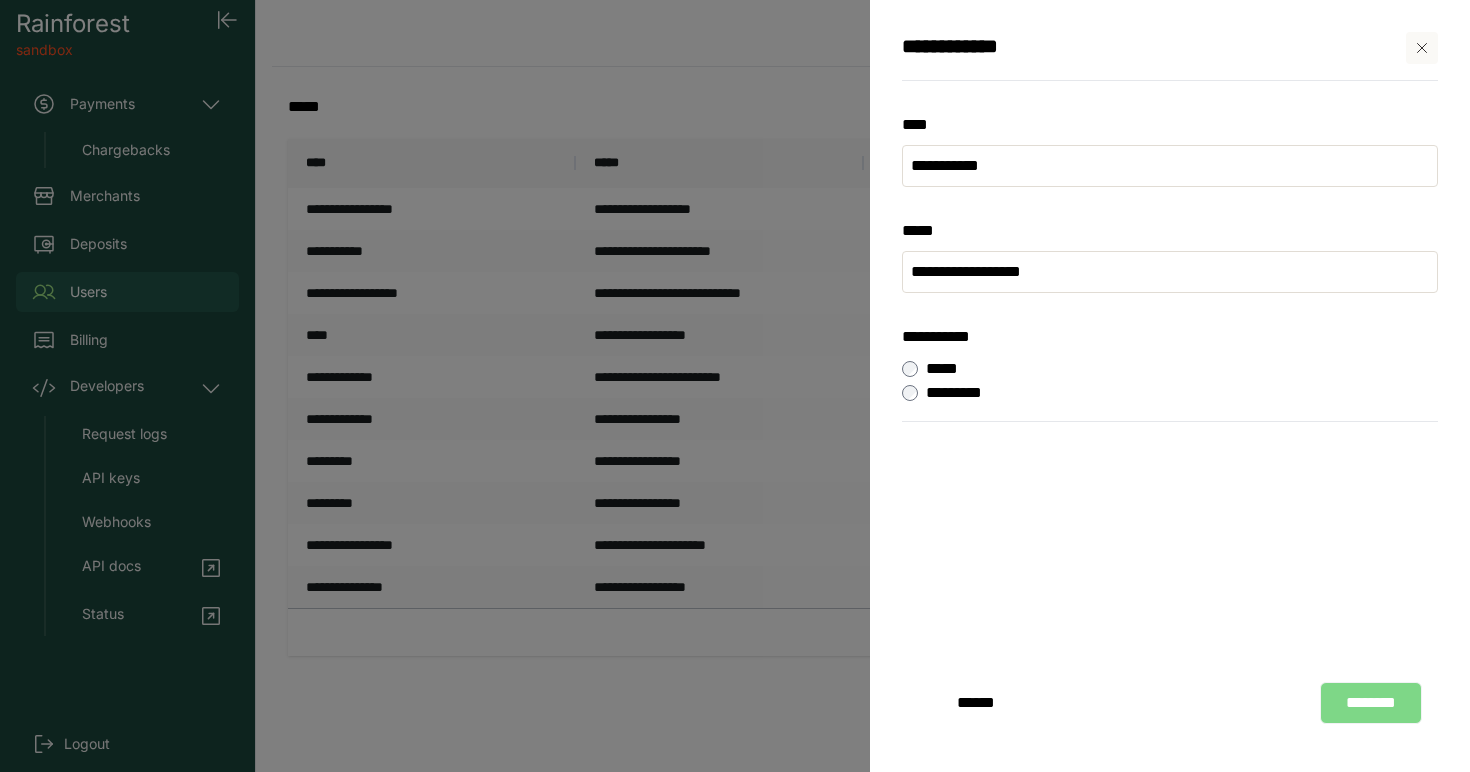 click on "********" at bounding box center (1371, 703) 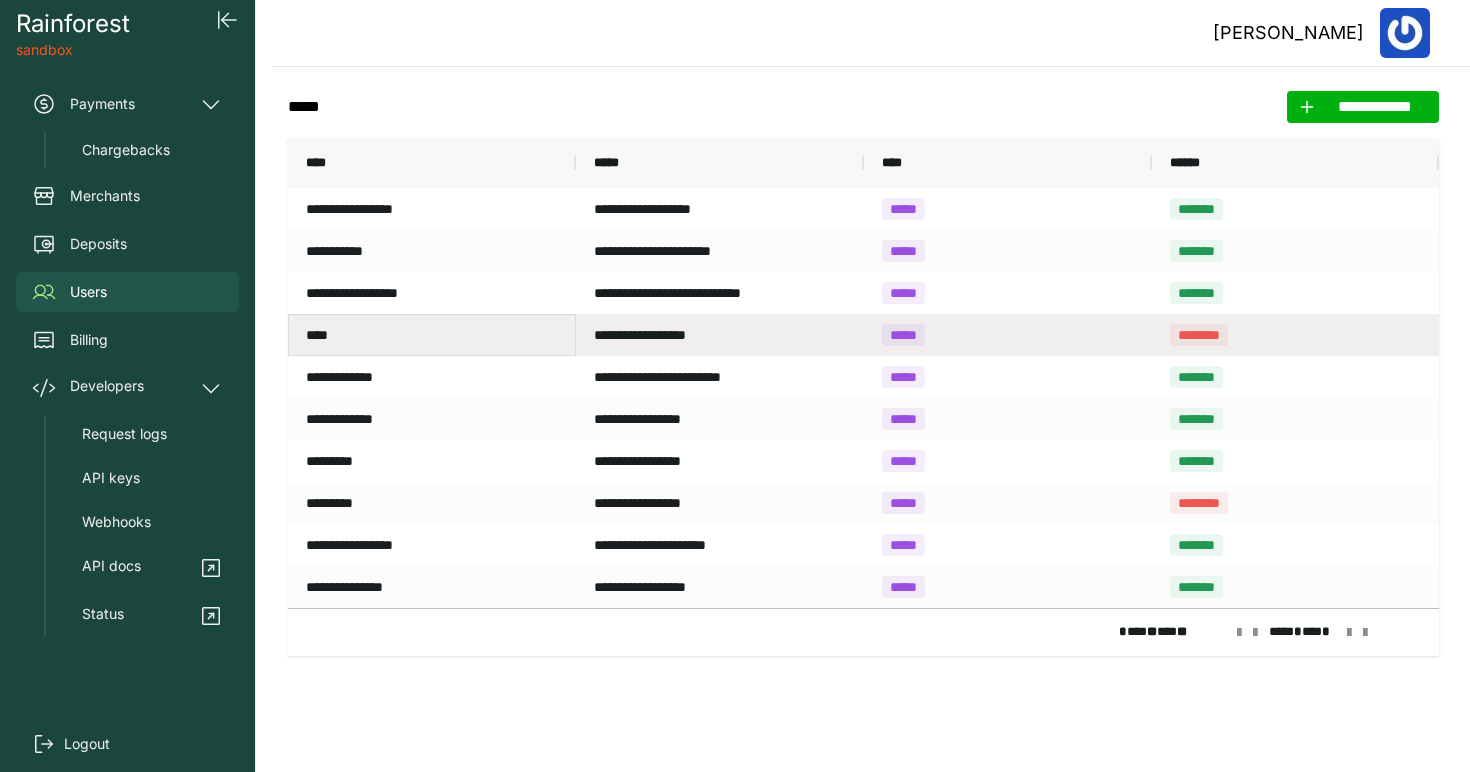 click on "****" at bounding box center (432, 335) 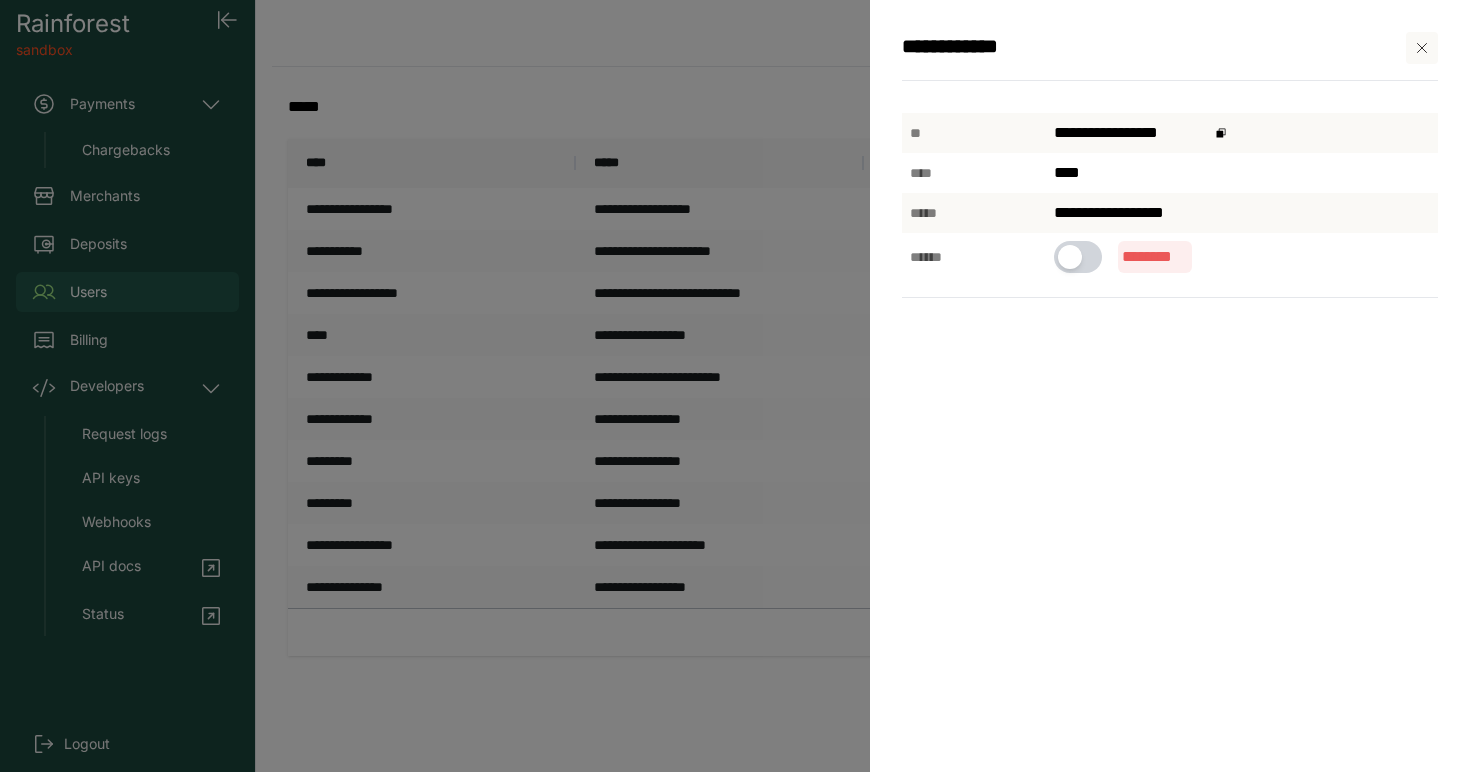 click 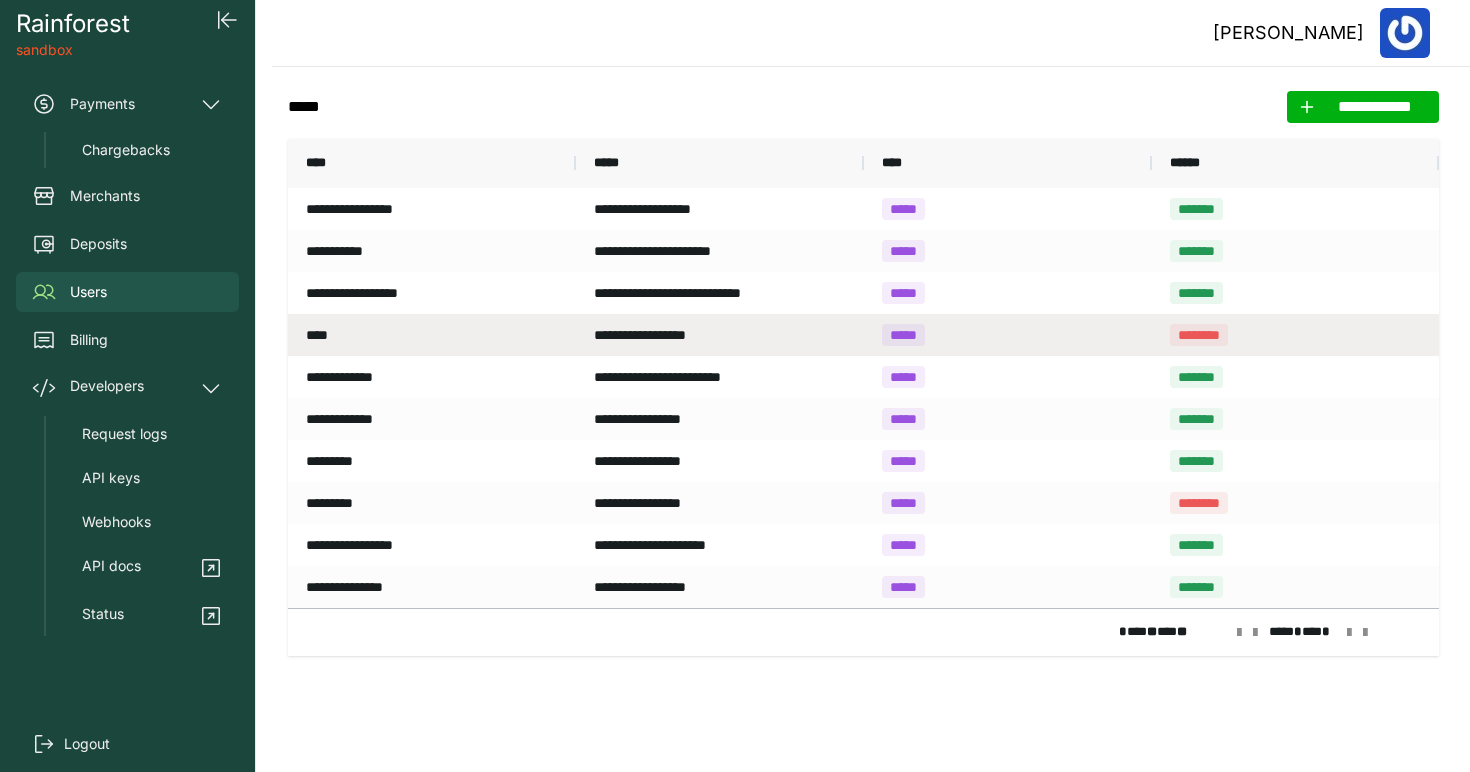 click on "****" at bounding box center [432, 335] 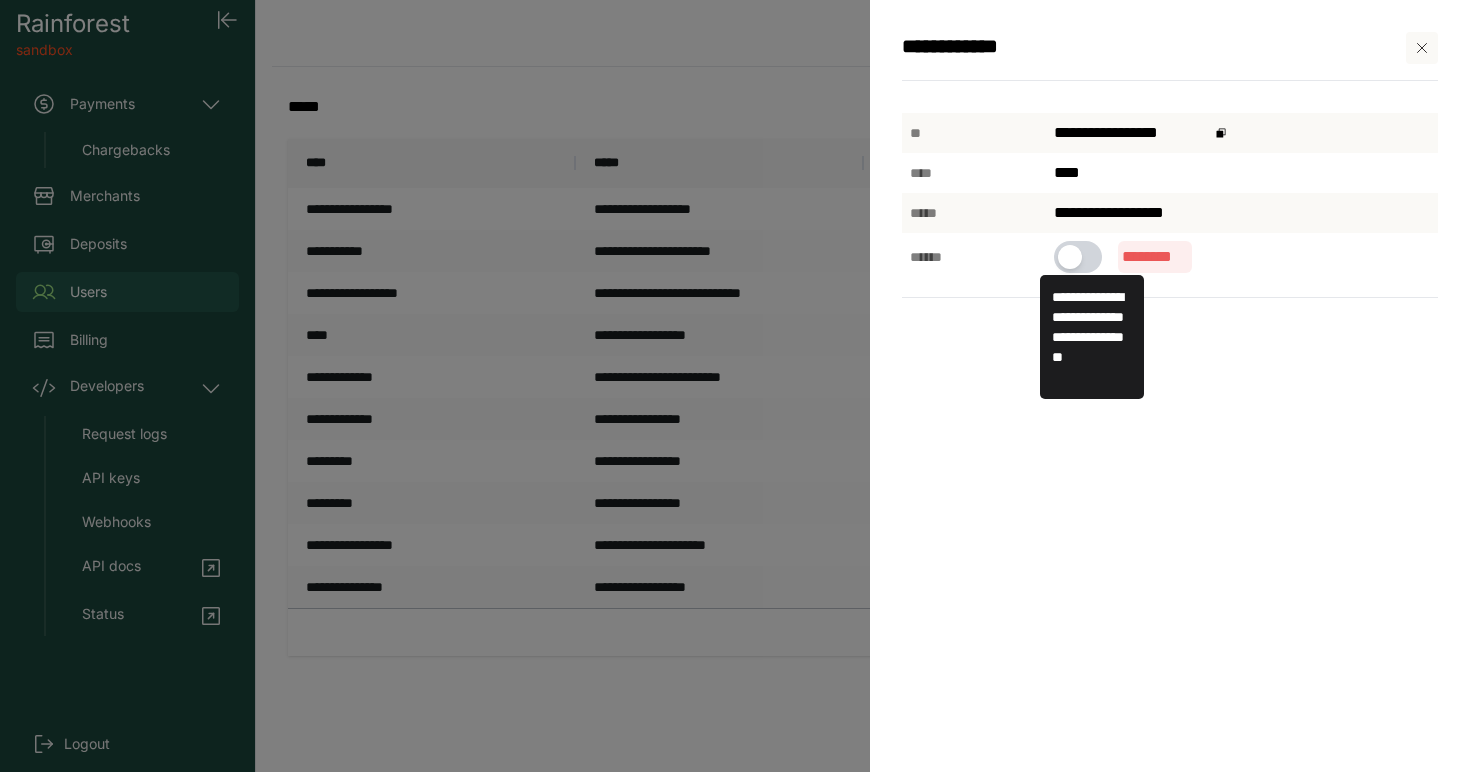 click at bounding box center (1070, 257) 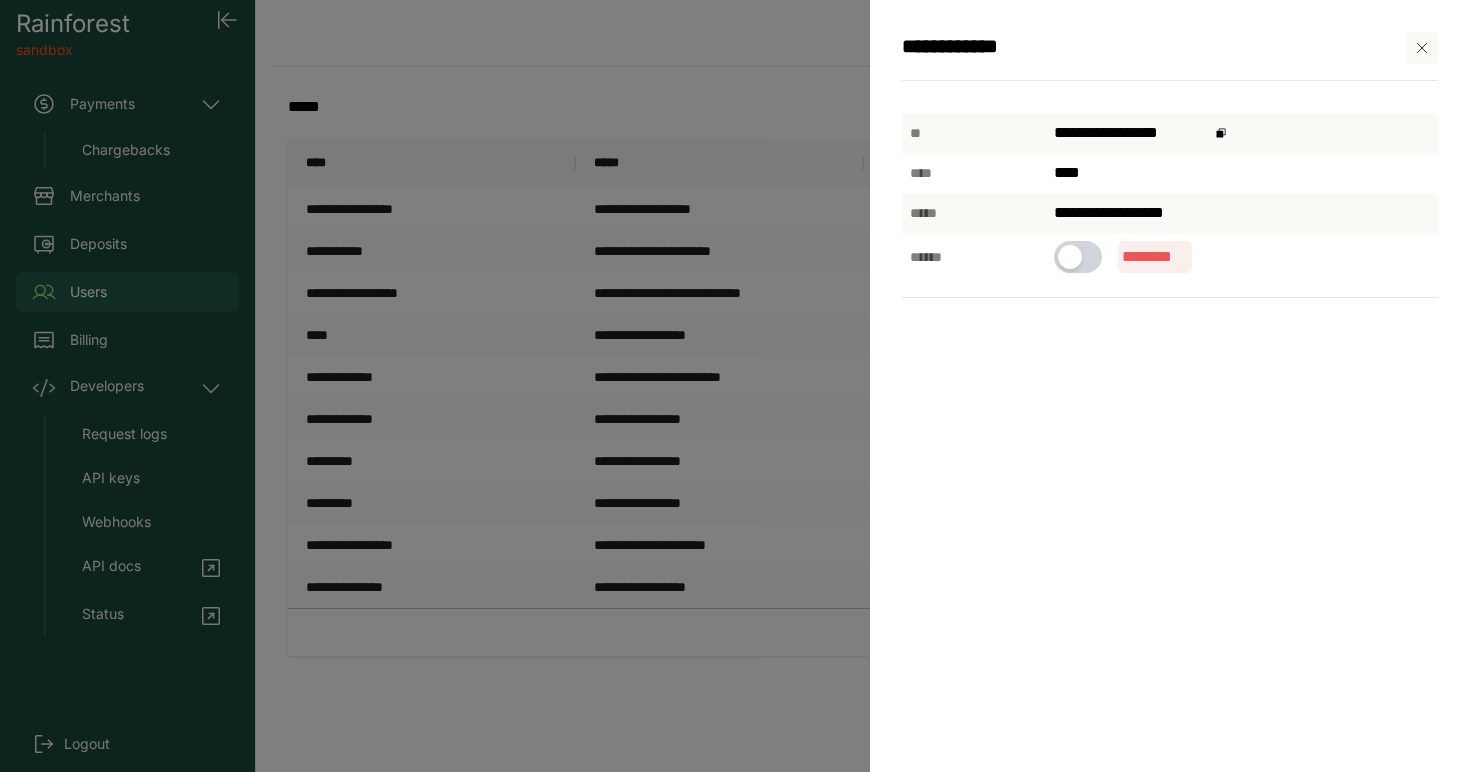 click 